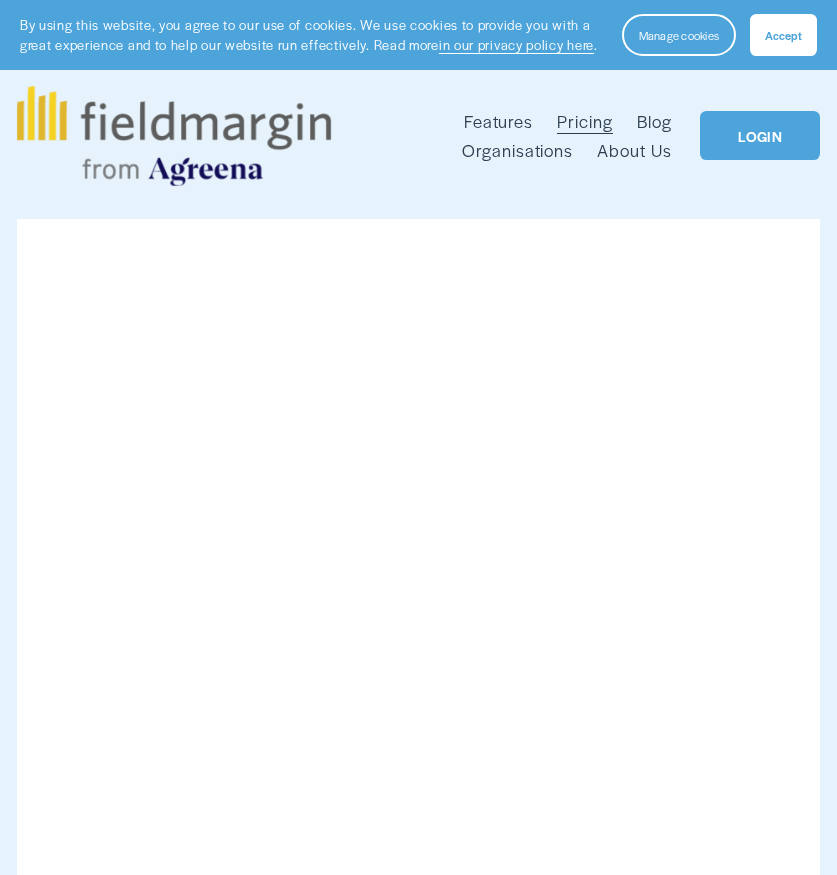 scroll, scrollTop: 0, scrollLeft: 0, axis: both 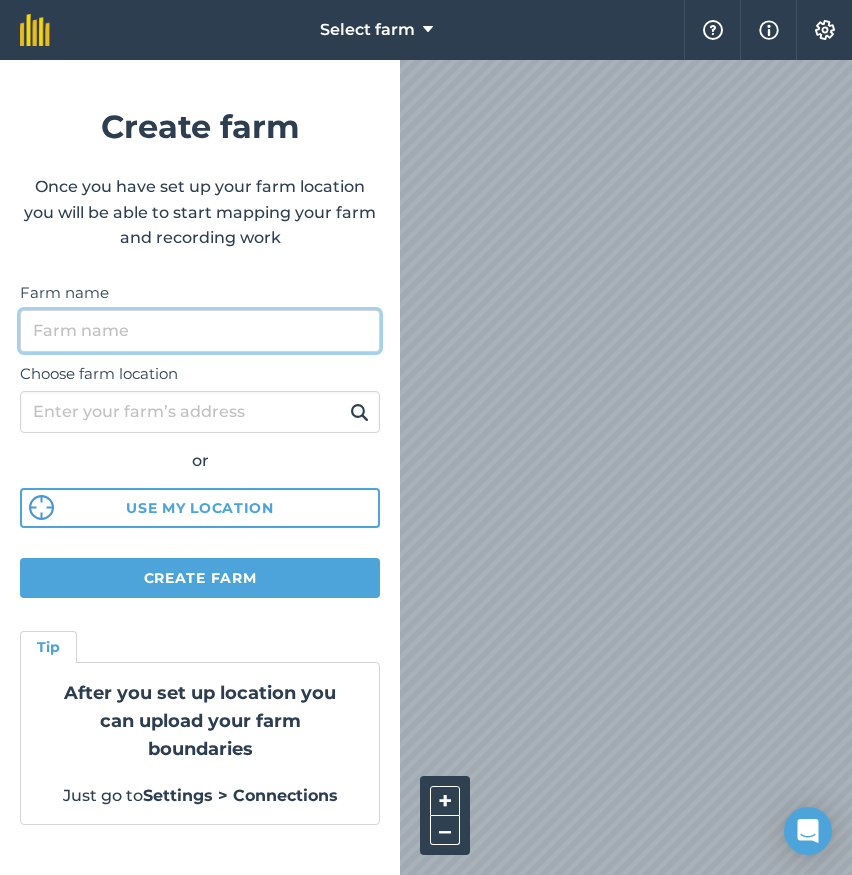 click on "Farm name" at bounding box center (200, 331) 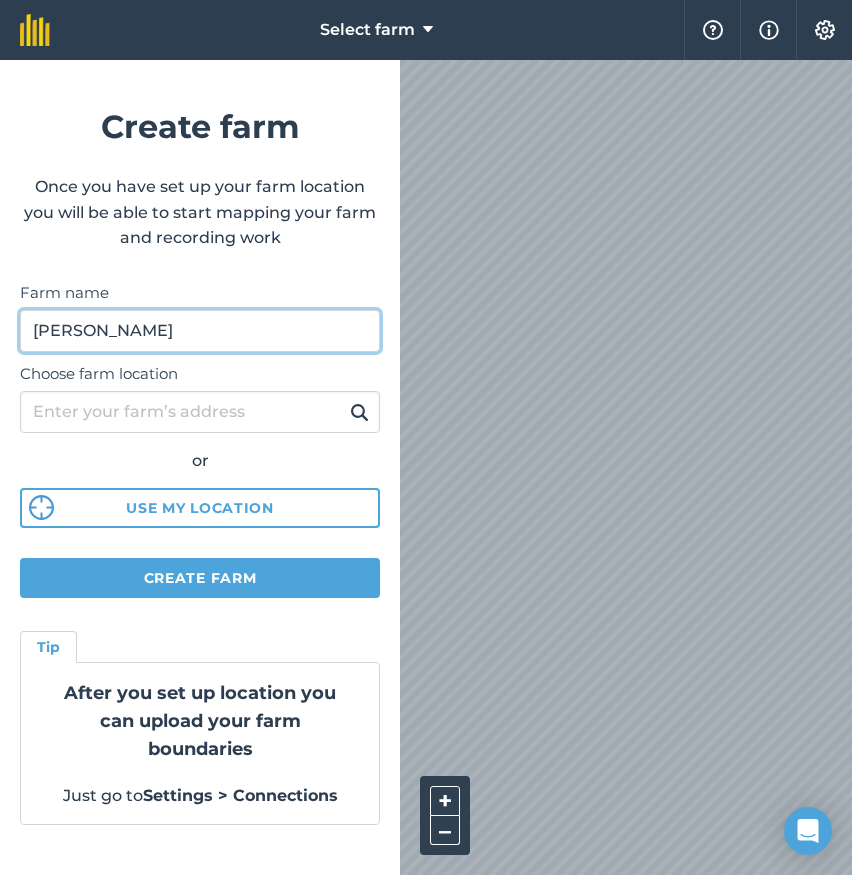 type on "[PERSON_NAME]" 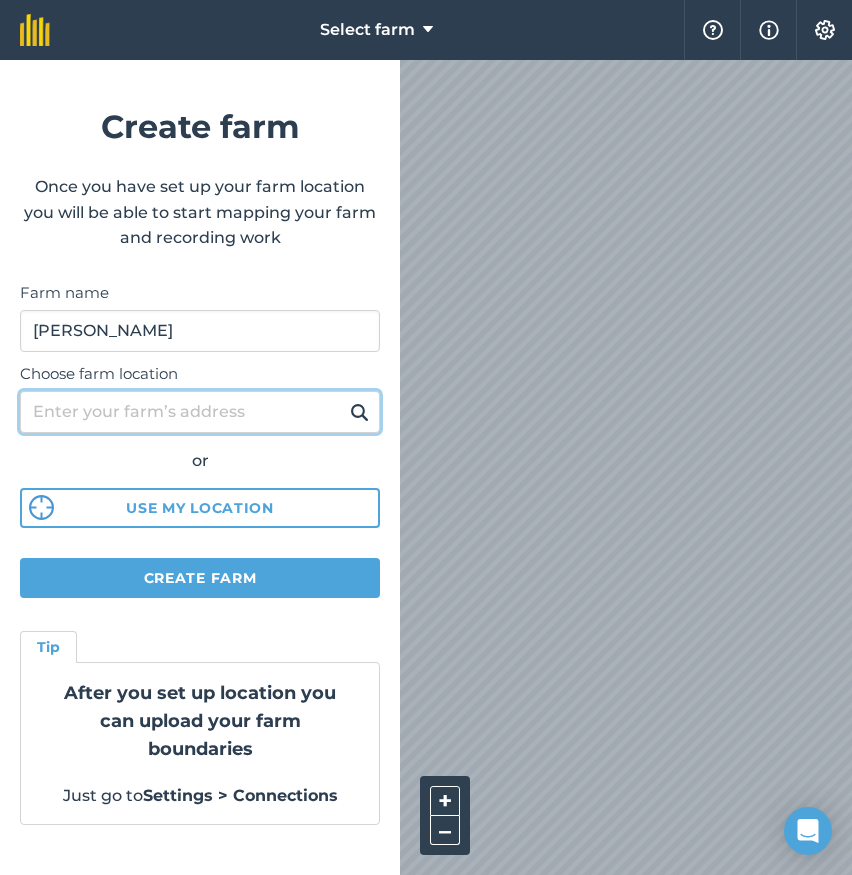 click on "Choose farm location" at bounding box center [200, 412] 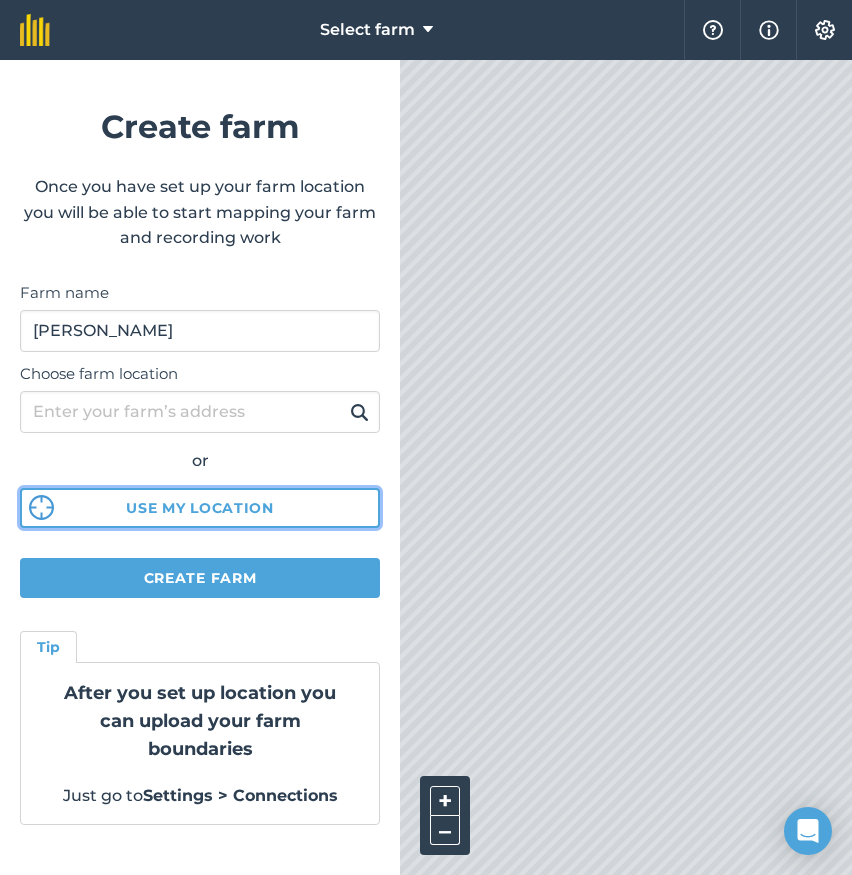 click on "Use my location" at bounding box center (200, 508) 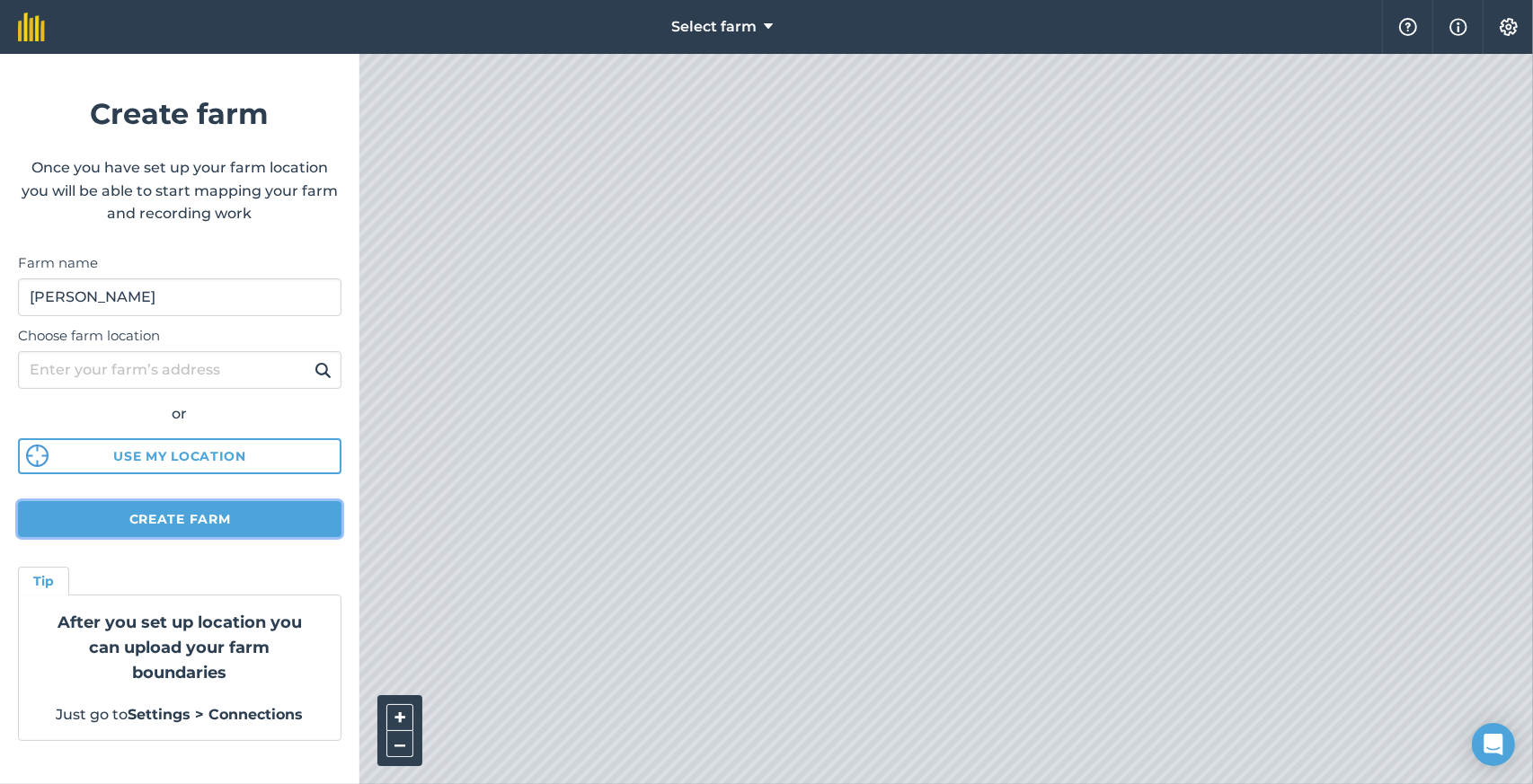 click on "Create farm" at bounding box center (180, 519) 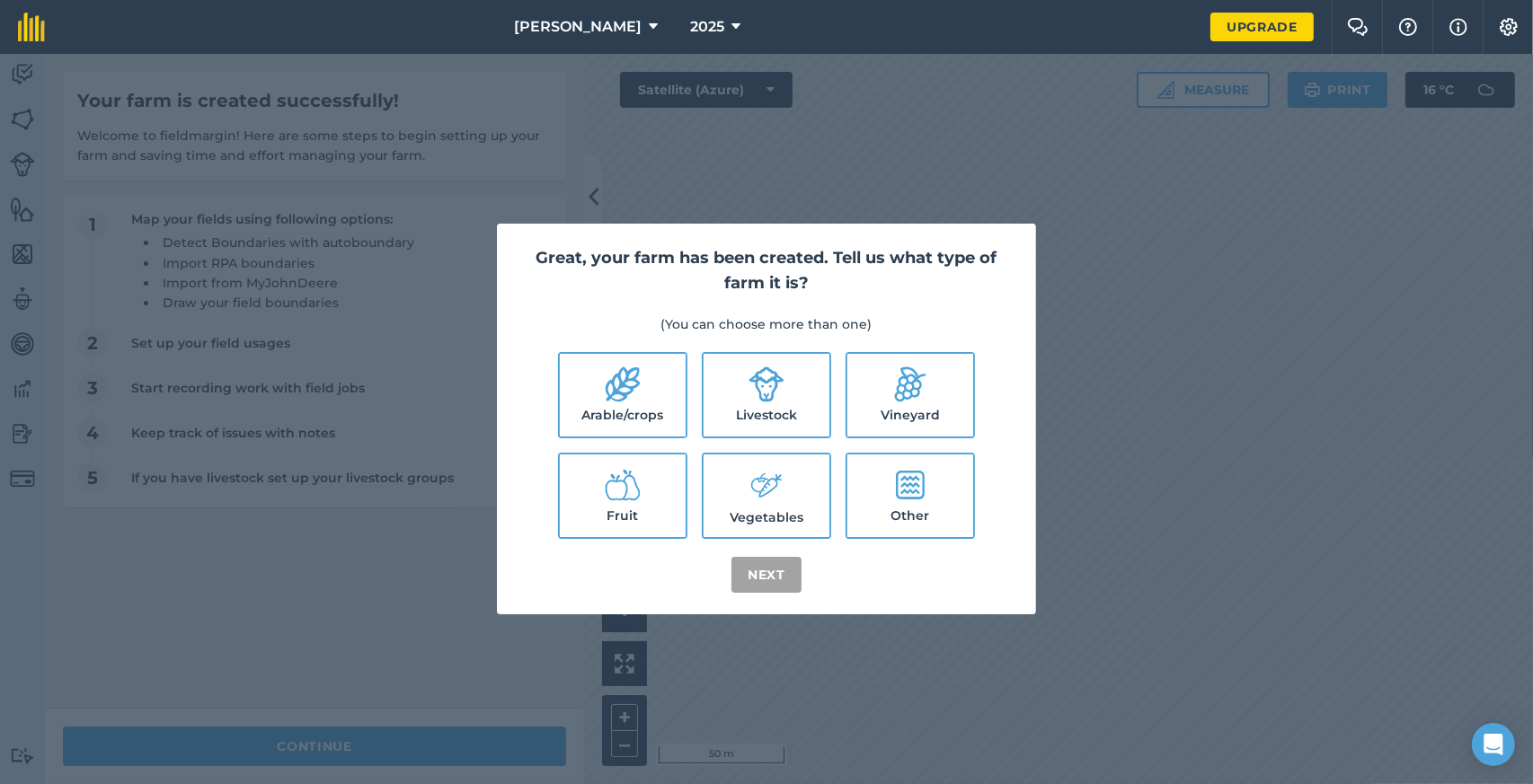 click 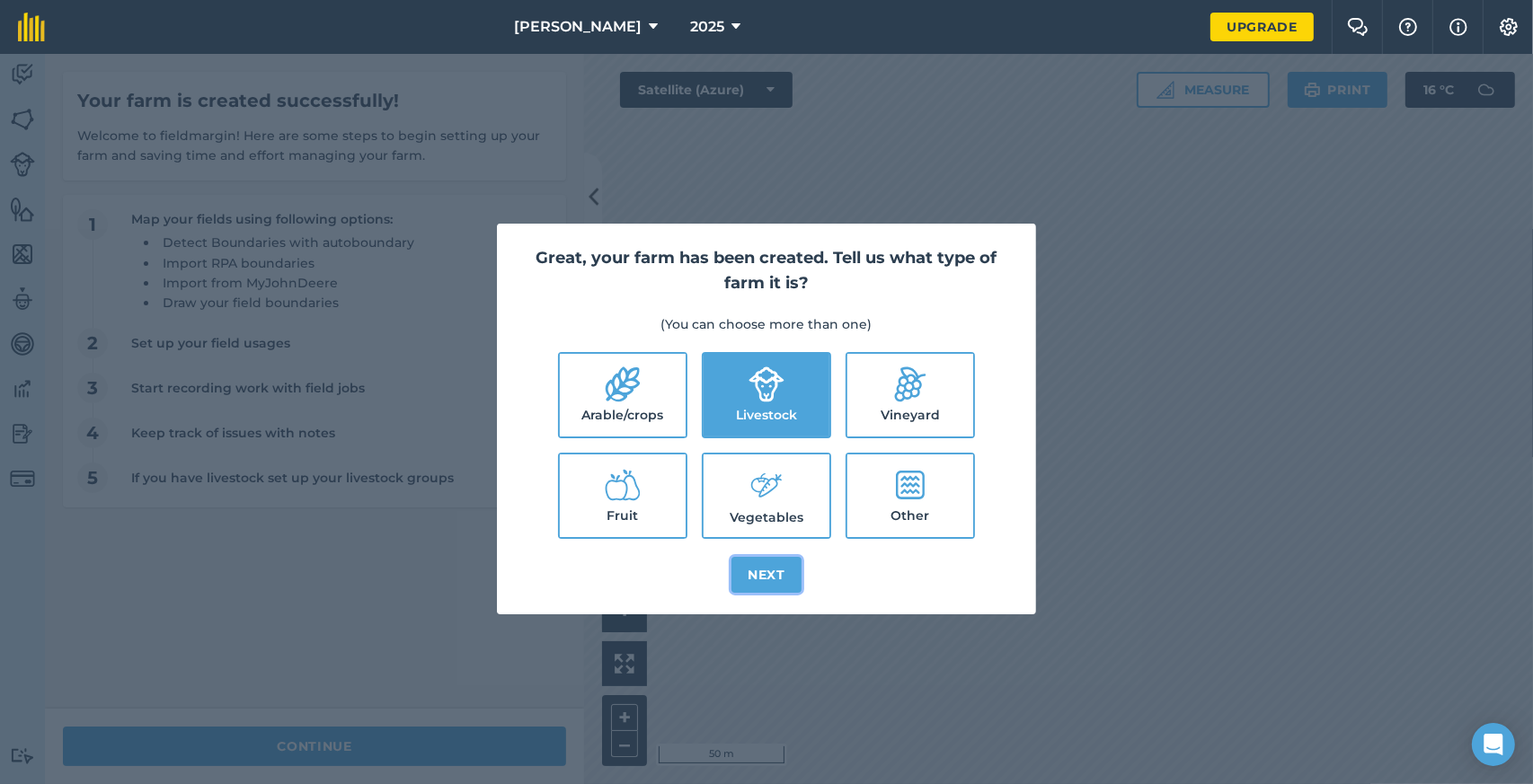 click on "Next" at bounding box center [766, 575] 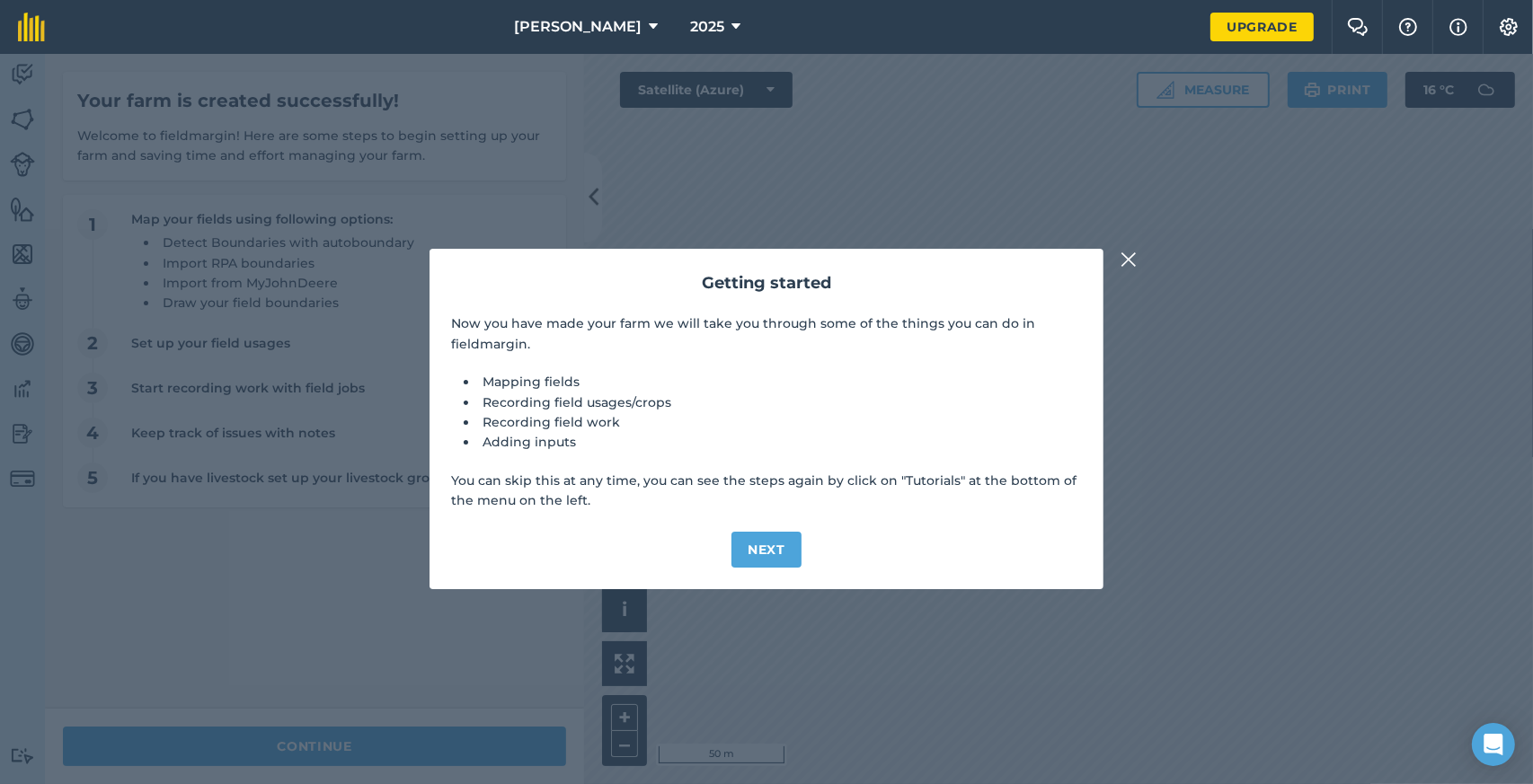 click on "Getting started Now you have made your farm we will take you through some of the things you can do in fieldmargin. Mapping fields Recording field usages/crops Recording field work Adding inputs You can skip this at any time, you can see the steps again by click on "Tutorials" at the bottom of the menu on the left. Next" at bounding box center [766, 419] 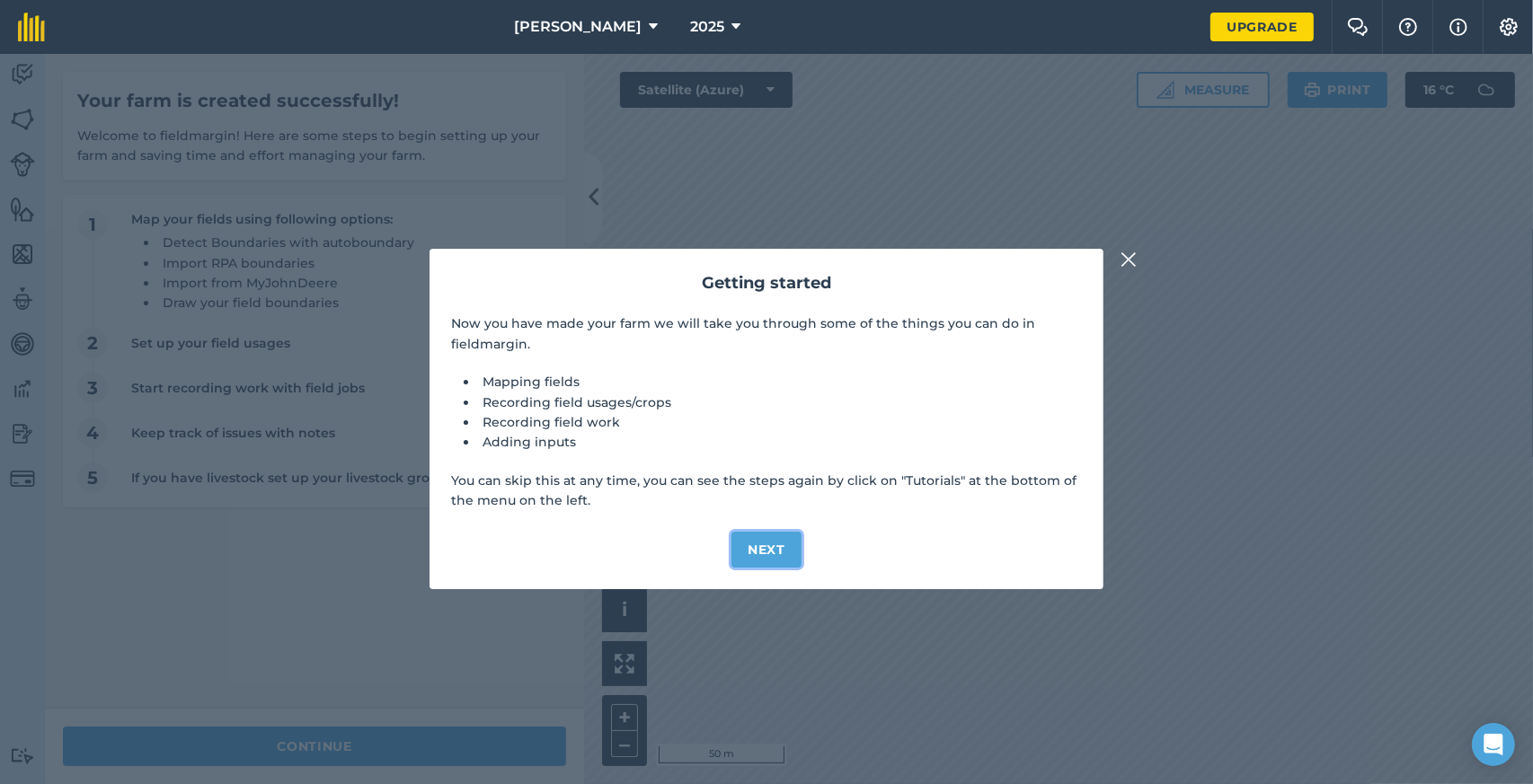 click on "Next" at bounding box center [766, 550] 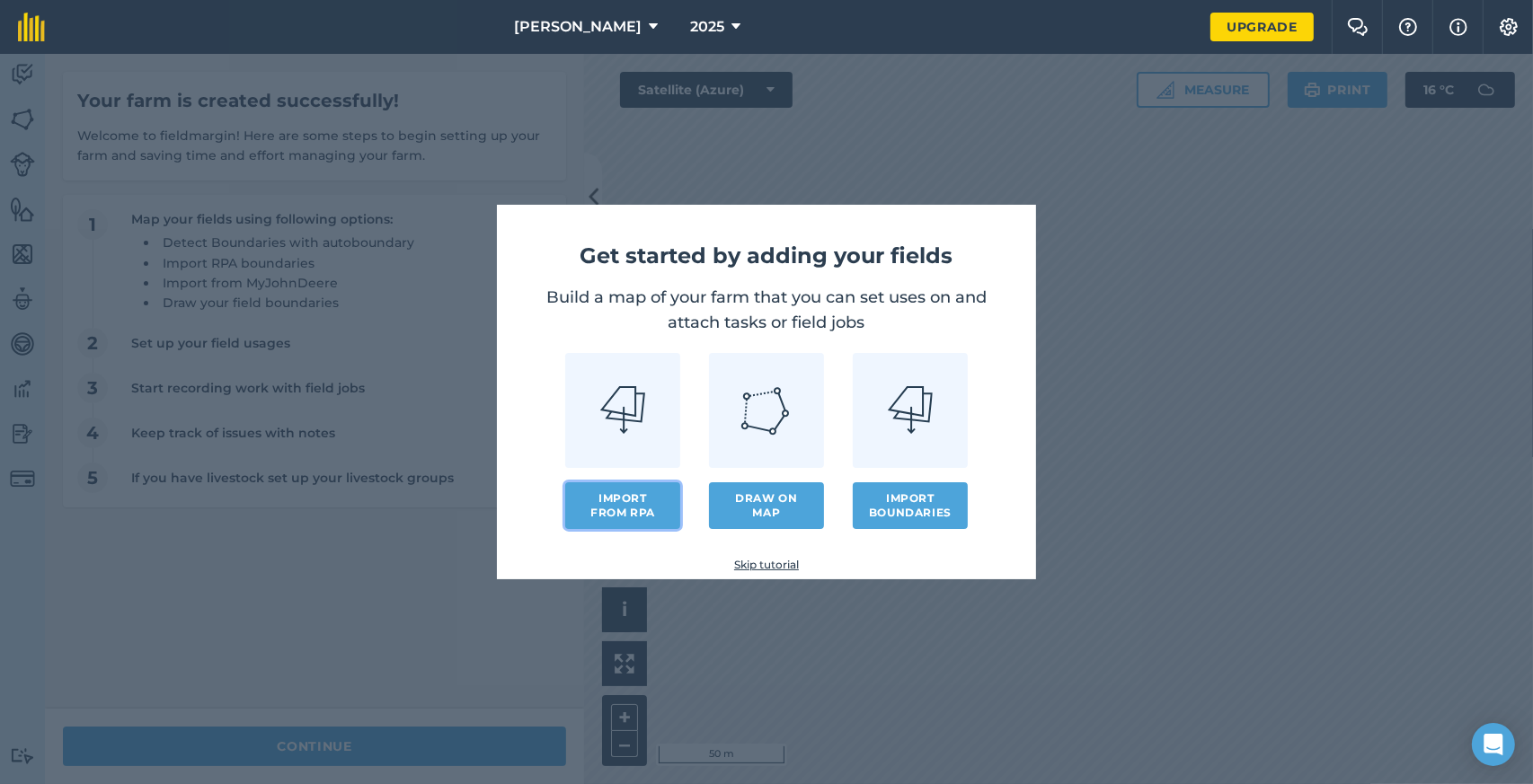 click on "Import from RPA" at bounding box center (623, 506) 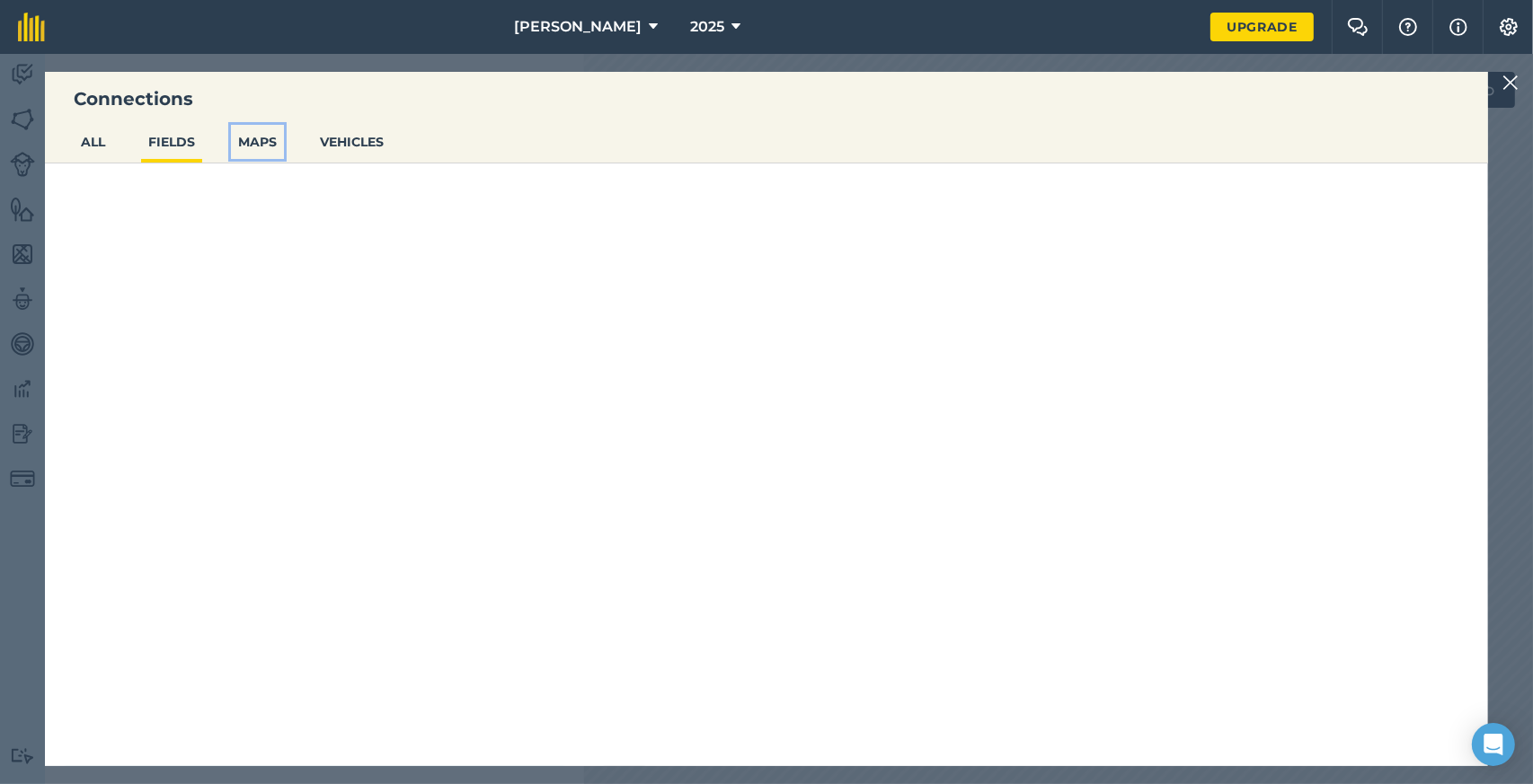 click on "MAPS" at bounding box center [257, 142] 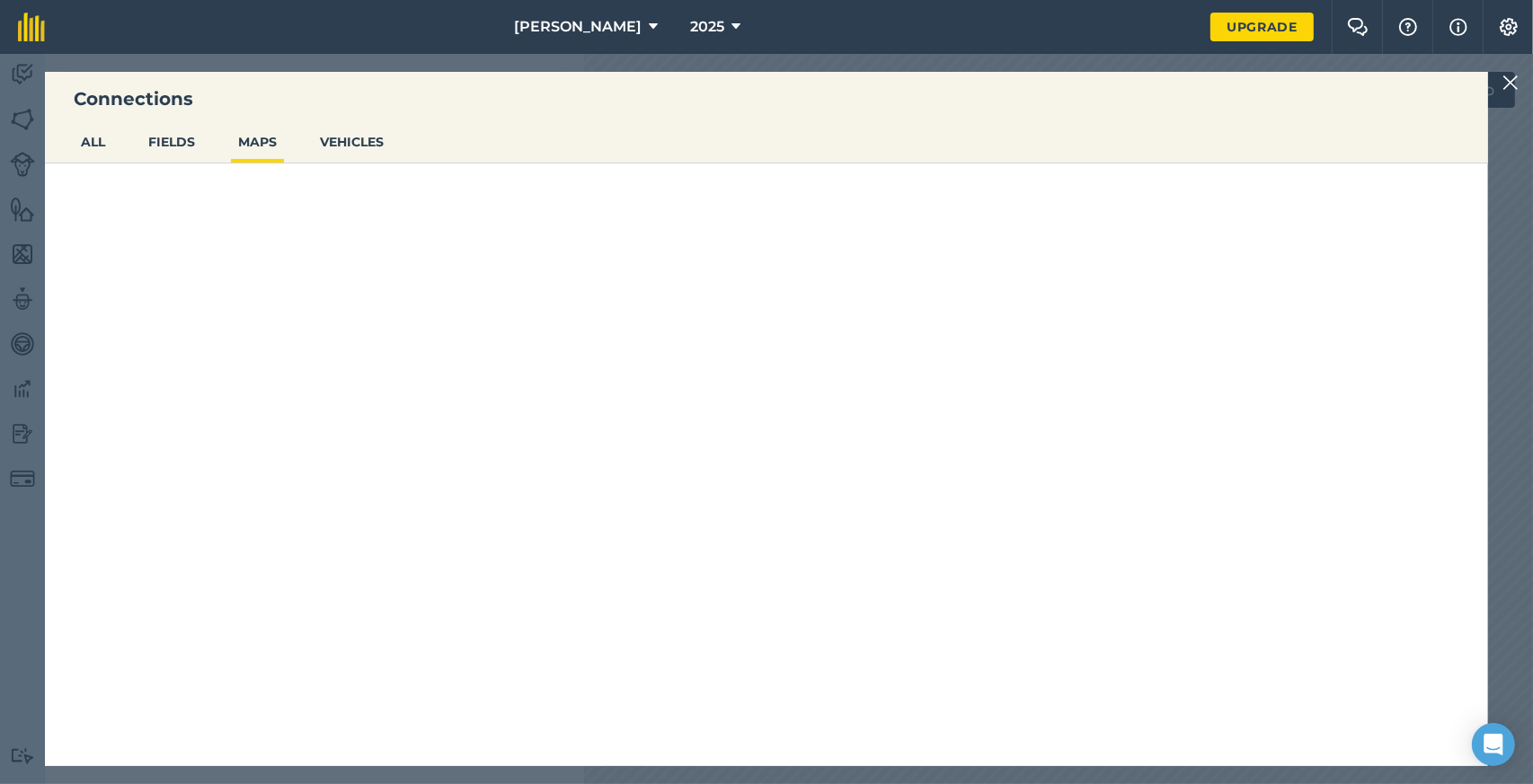 click on "ALL FIELDS MAPS VEHICLES" at bounding box center [766, 144] 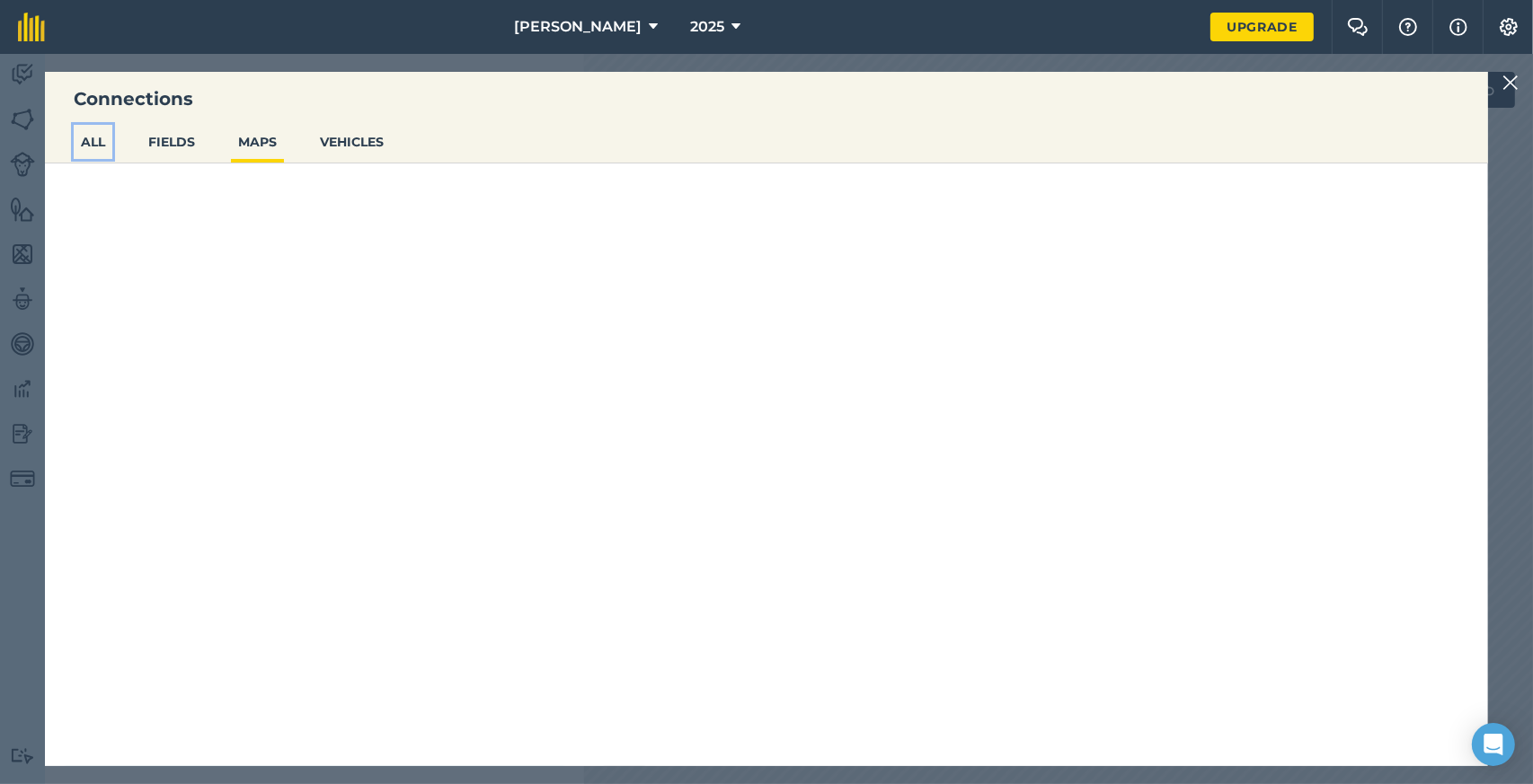 drag, startPoint x: 94, startPoint y: 144, endPoint x: 560, endPoint y: 541, distance: 612.1805 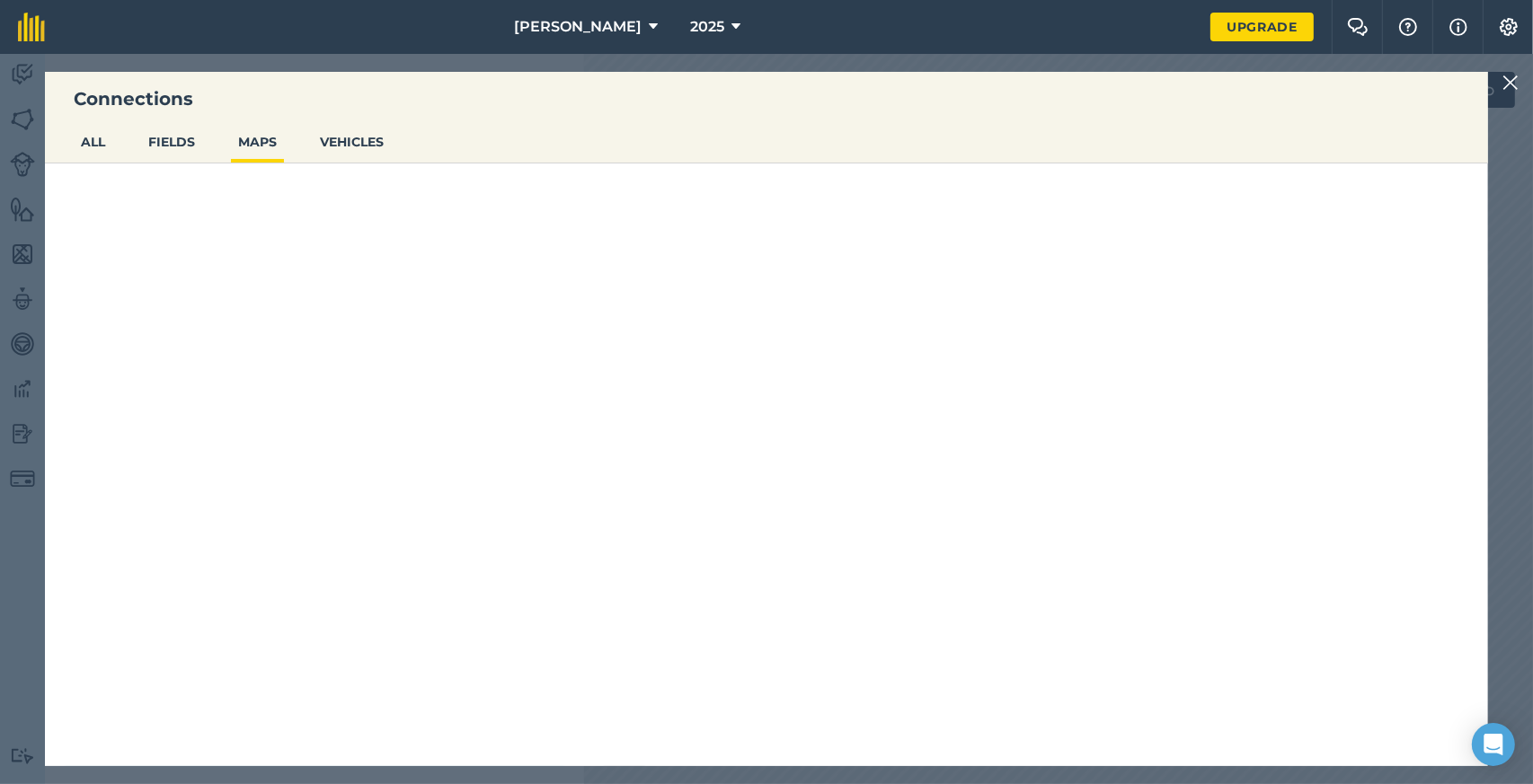 click at bounding box center [1511, 83] 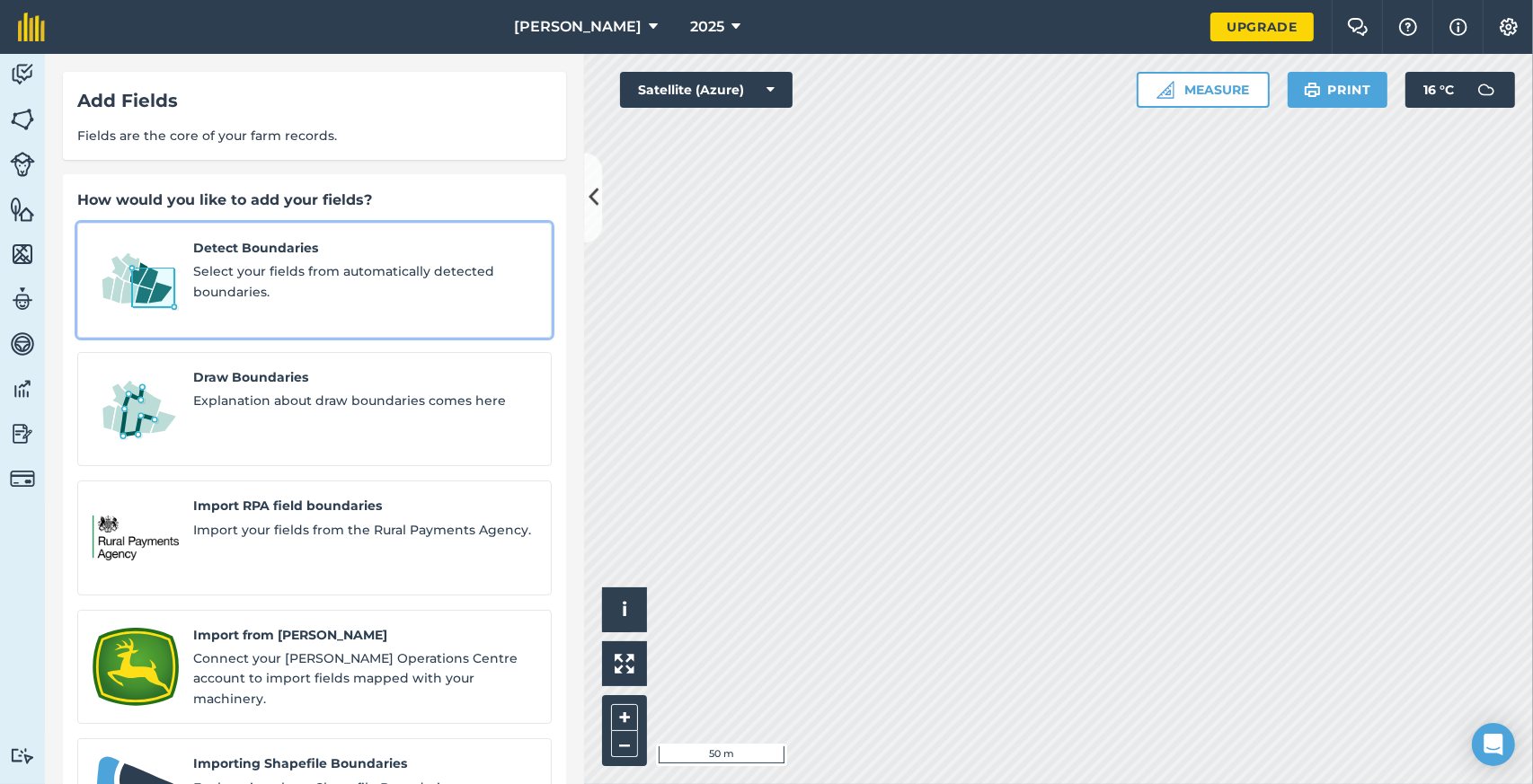 click on "Select your fields from automatically detected boundaries." at bounding box center [365, 281] 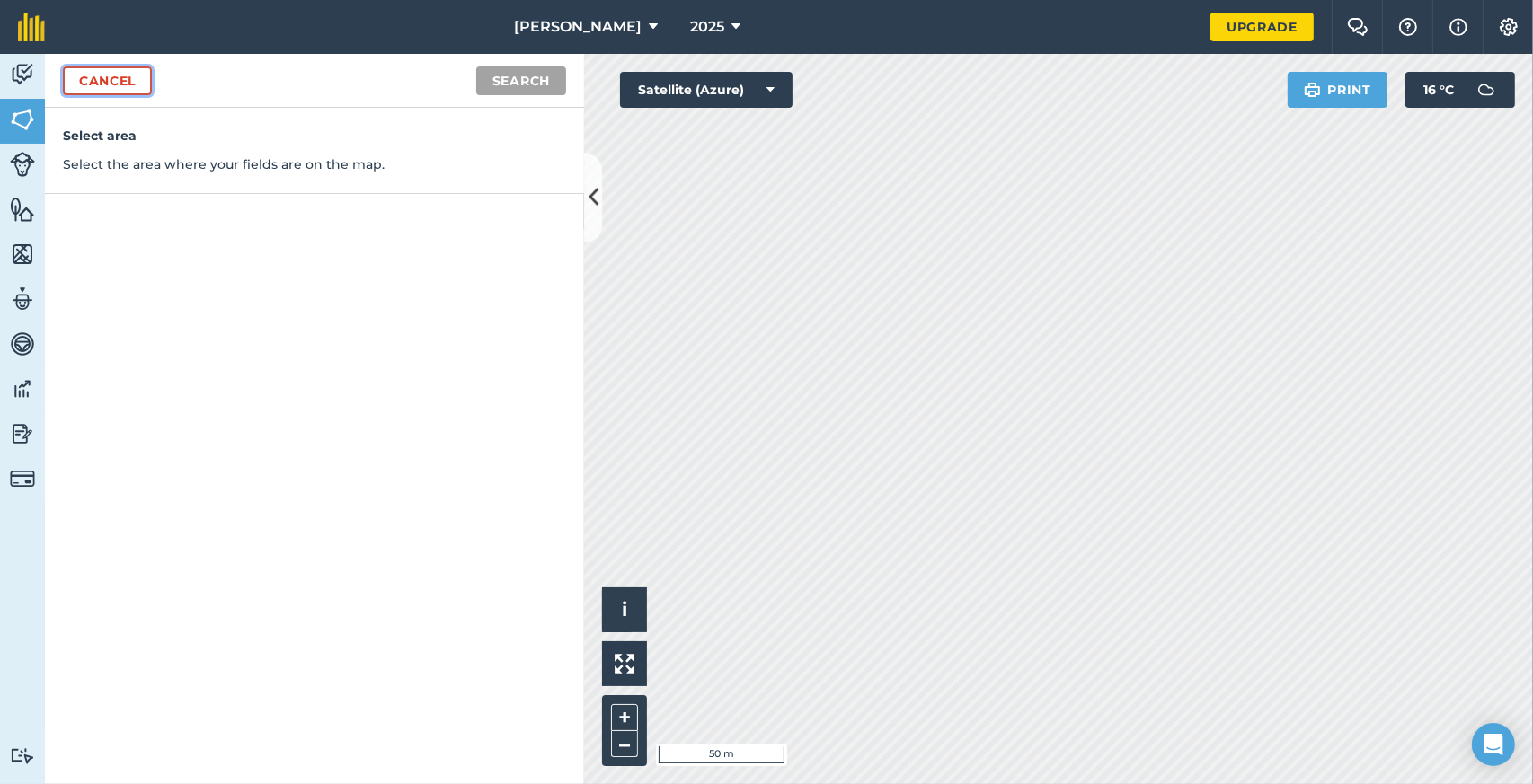 click on "Cancel" at bounding box center [107, 81] 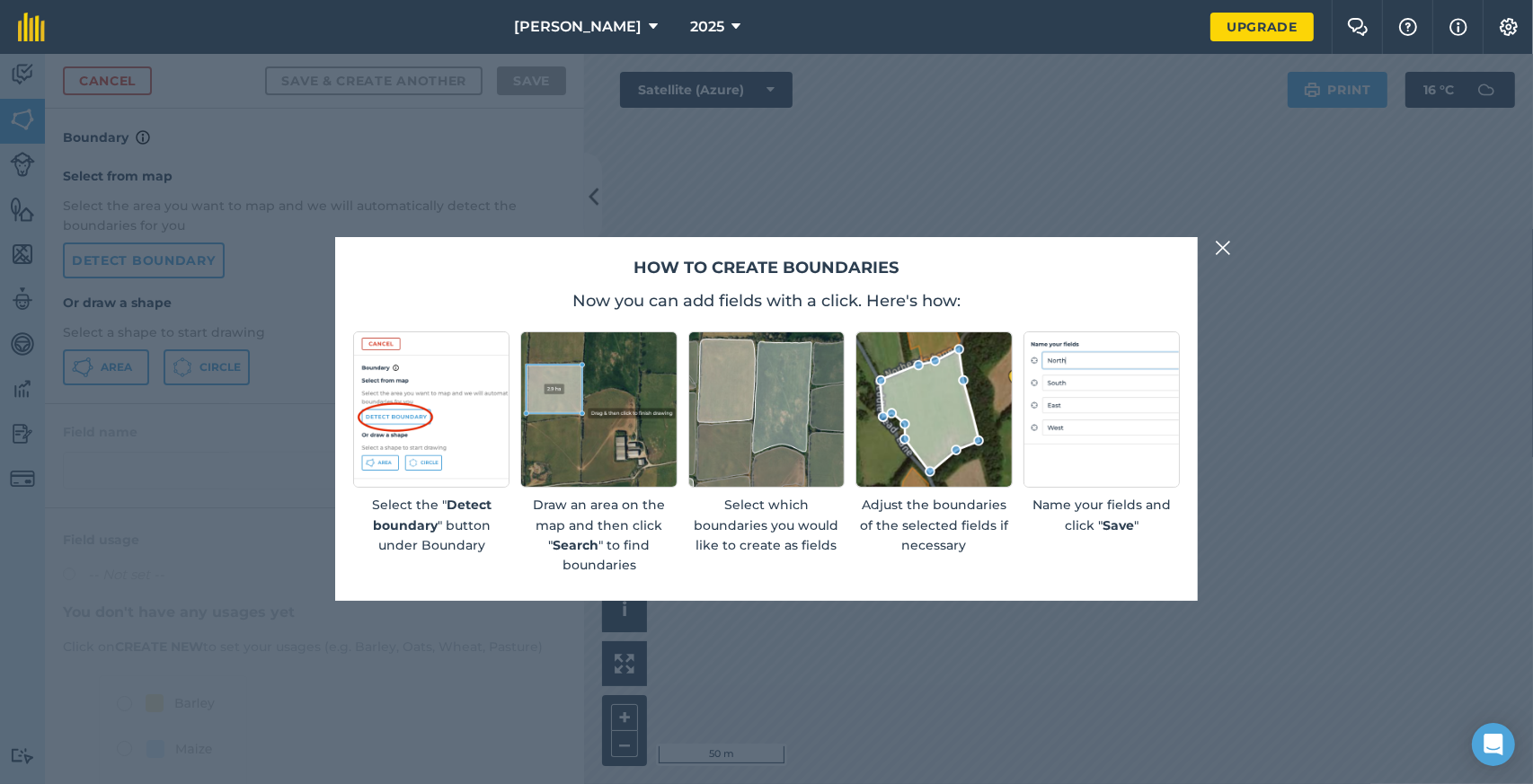click at bounding box center [1223, 248] 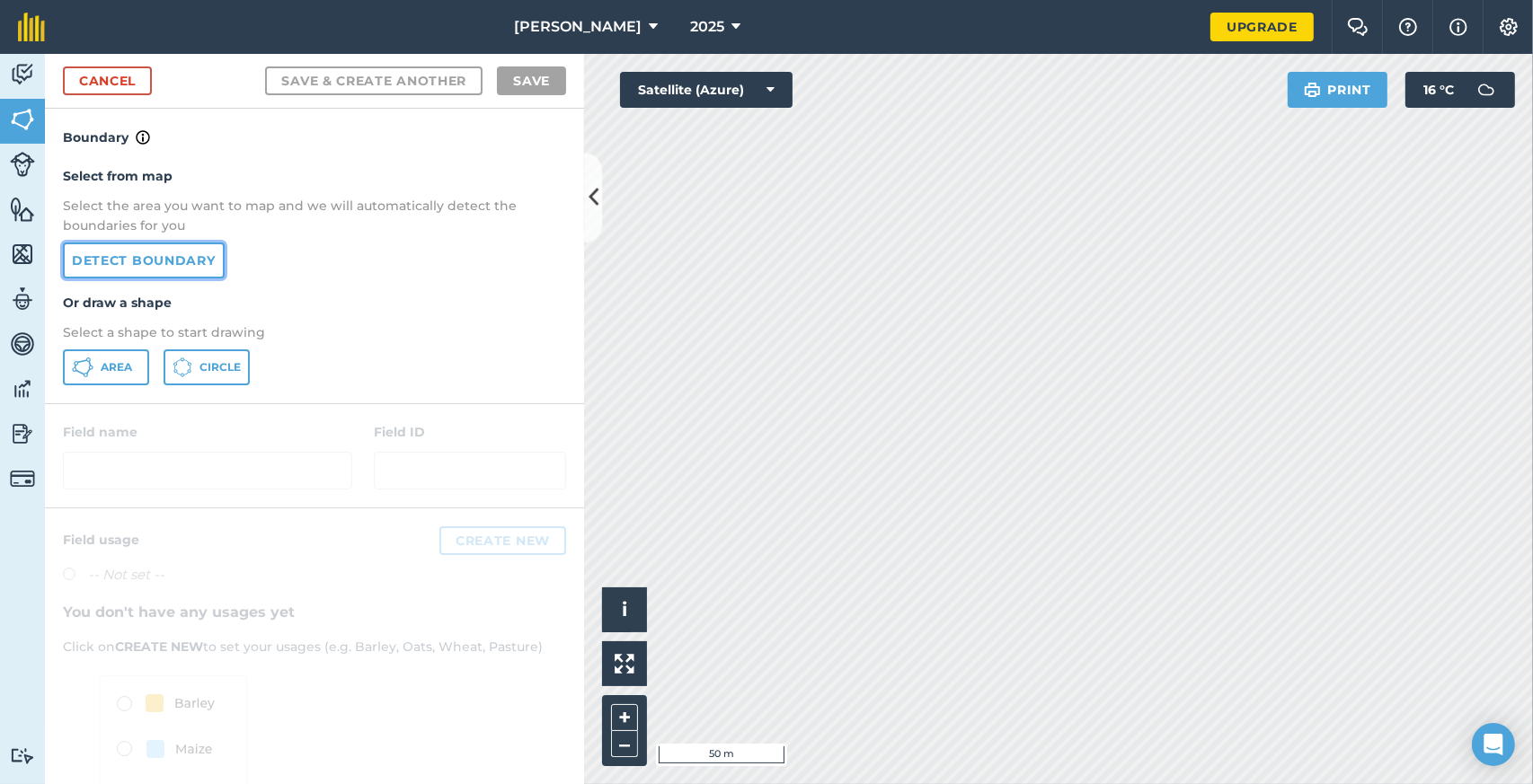 click on "Detect boundary" at bounding box center (144, 260) 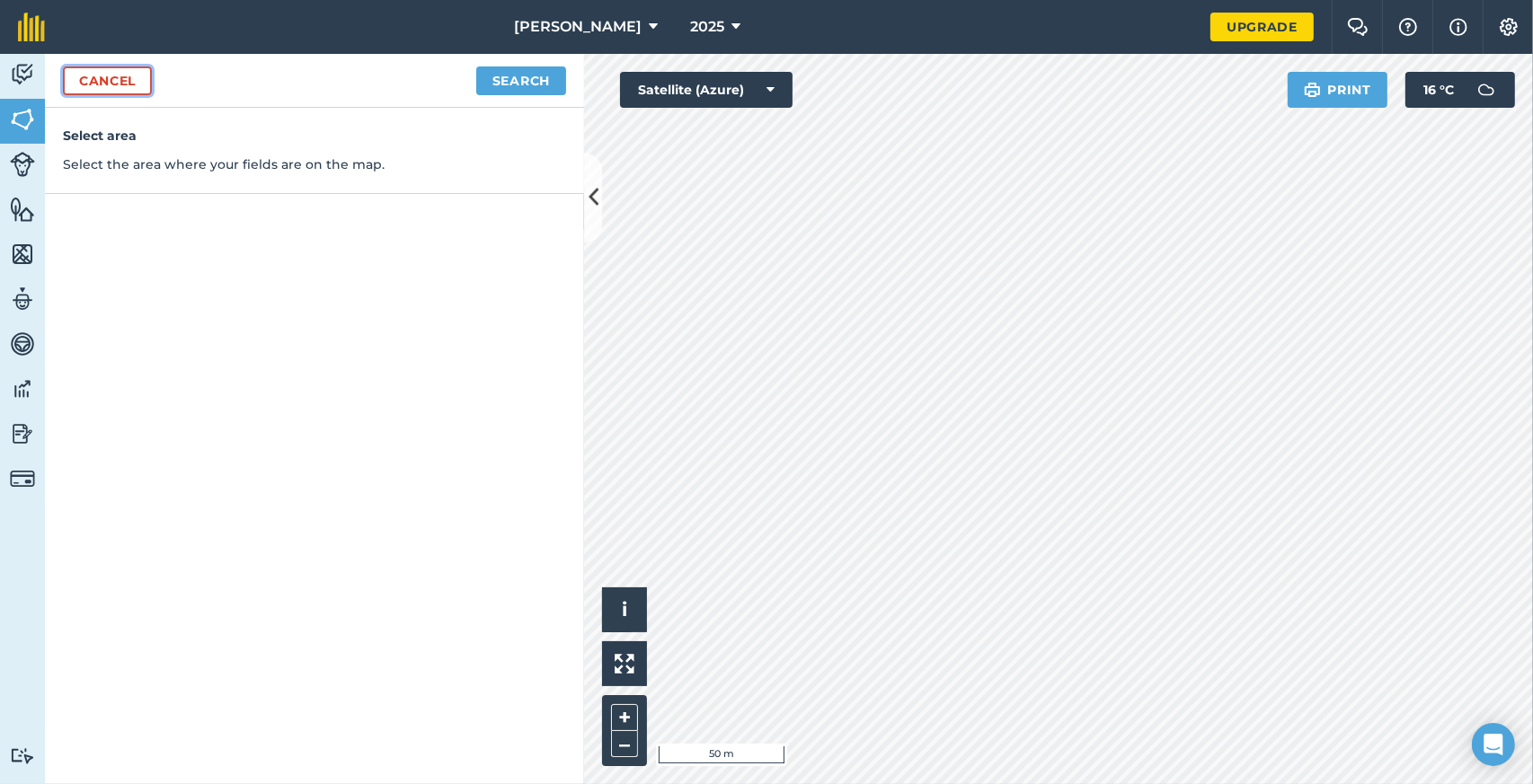 click on "Cancel" at bounding box center [107, 81] 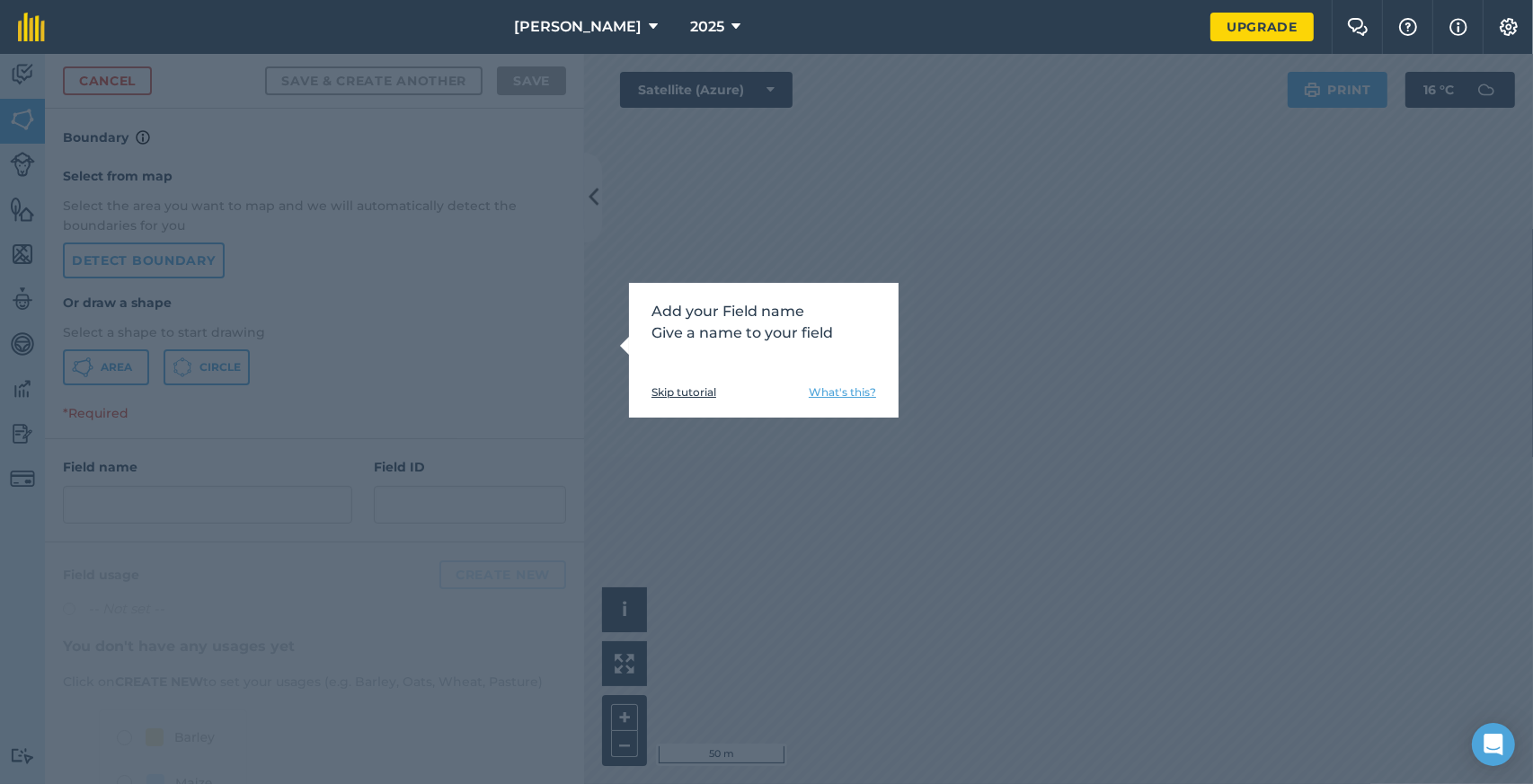click on "Add your Field name Give a name to your field Skip tutorial What's this?" at bounding box center [766, 418] 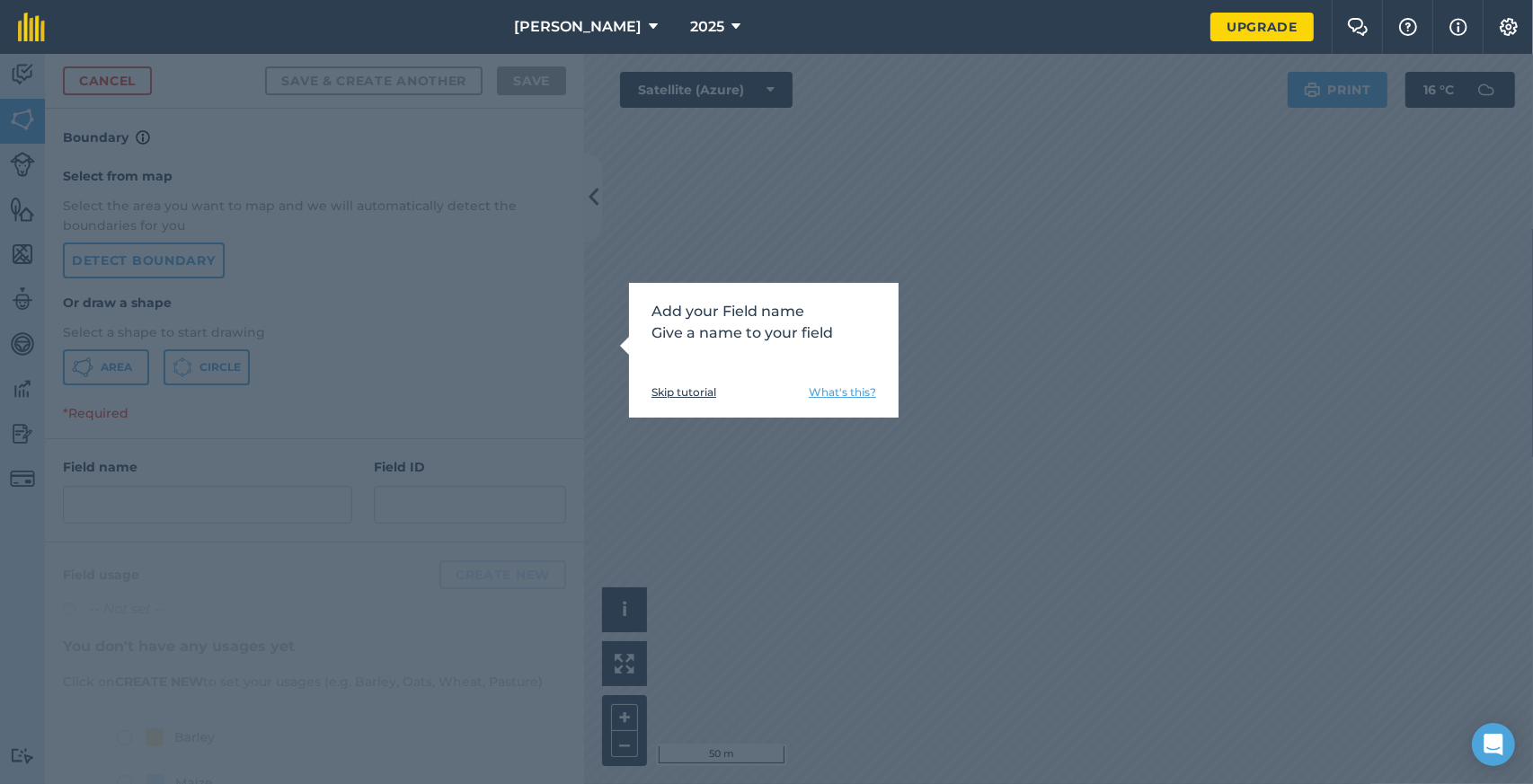 click on "What's this?" at bounding box center (842, 392) 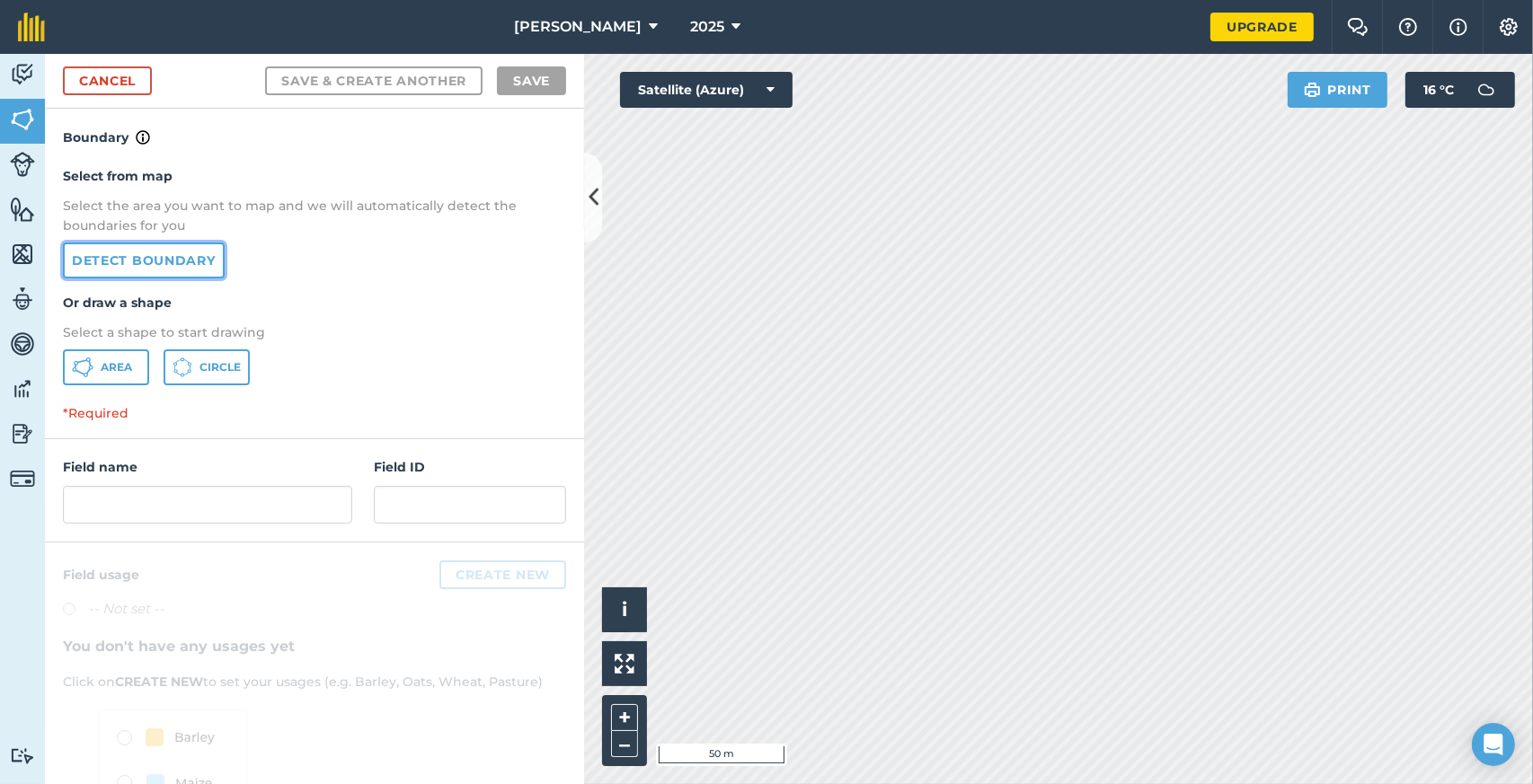 click on "Detect boundary" at bounding box center (144, 260) 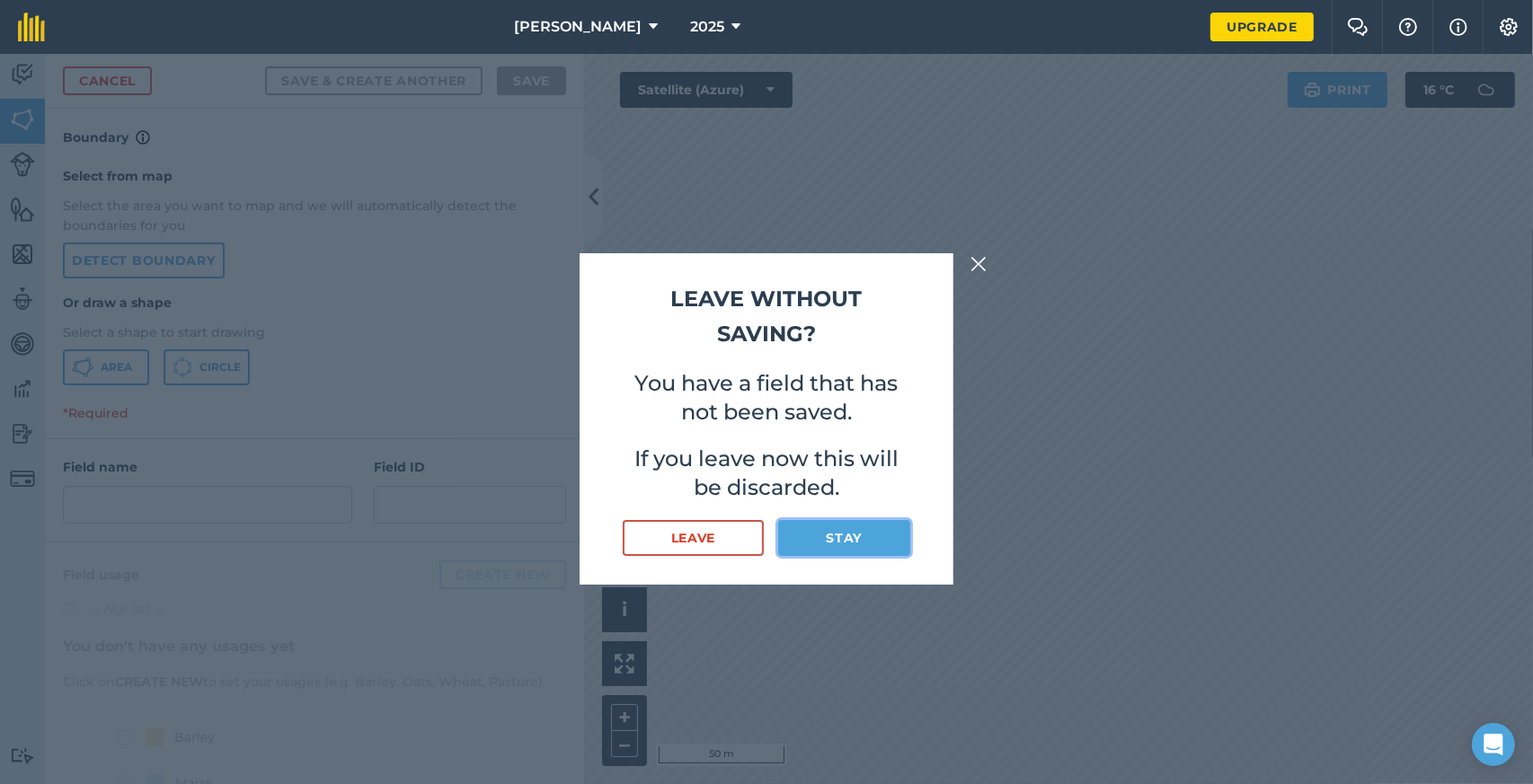 click on "Stay" at bounding box center [844, 538] 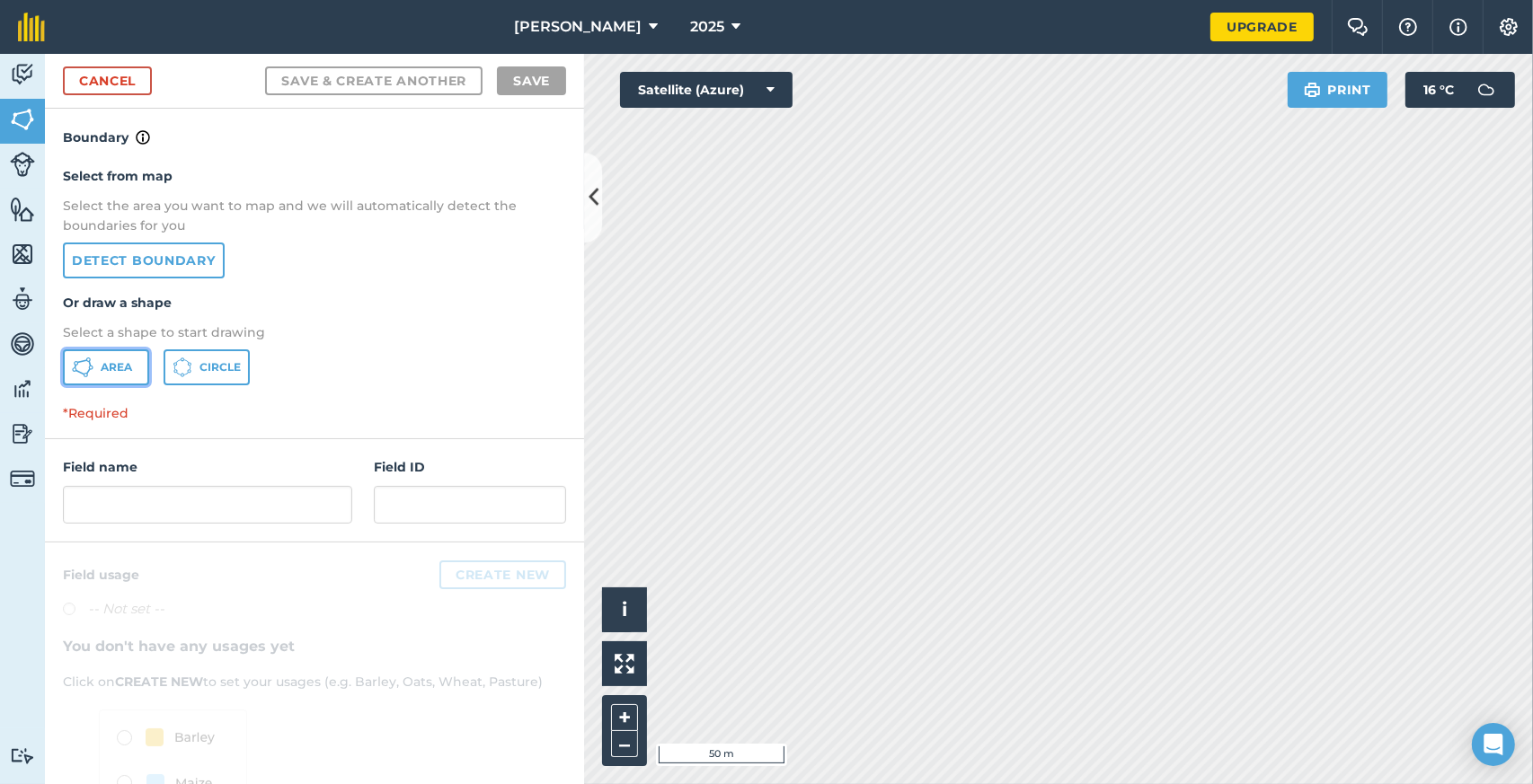click on "Area" at bounding box center (116, 367) 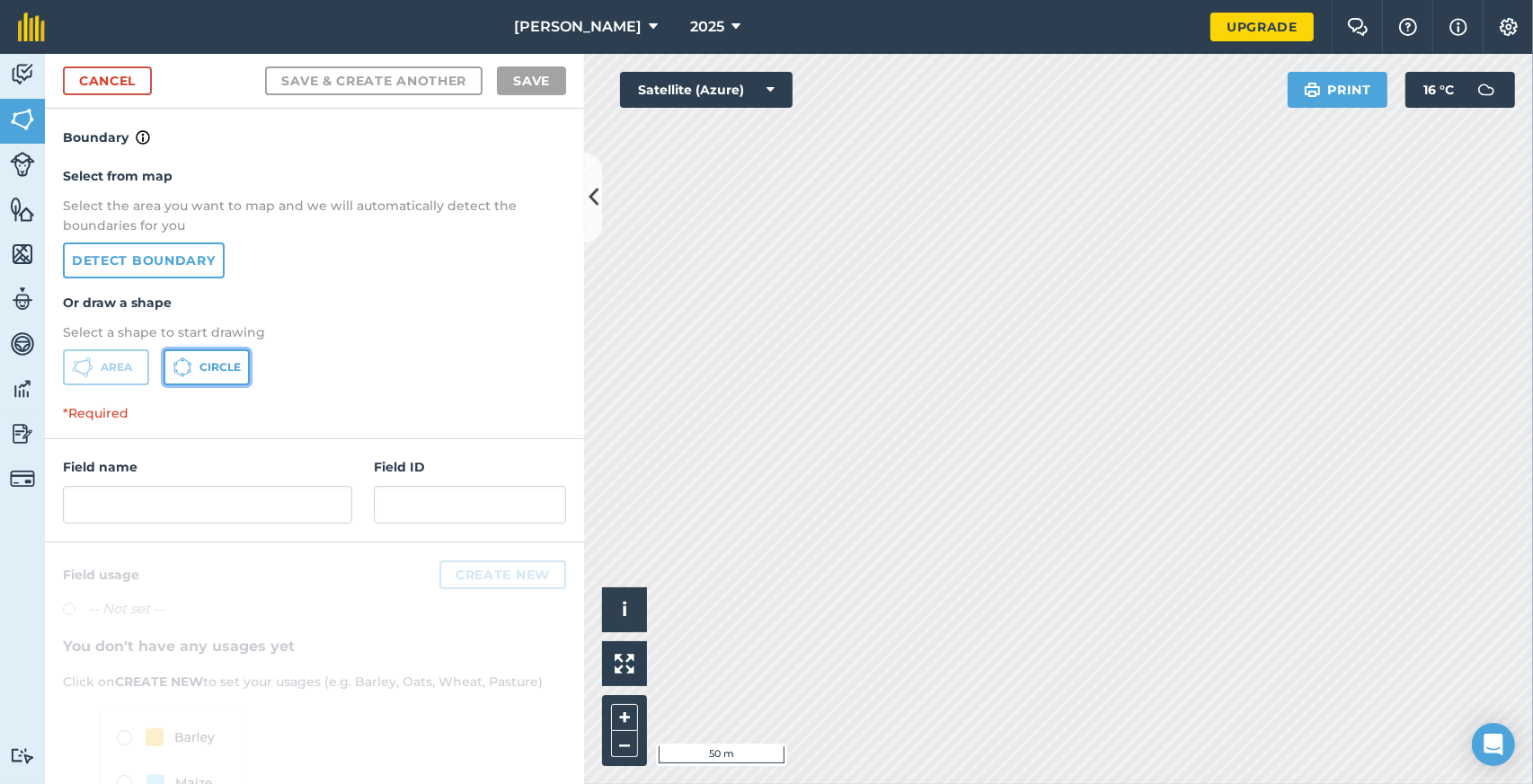 click on "Circle" at bounding box center (220, 367) 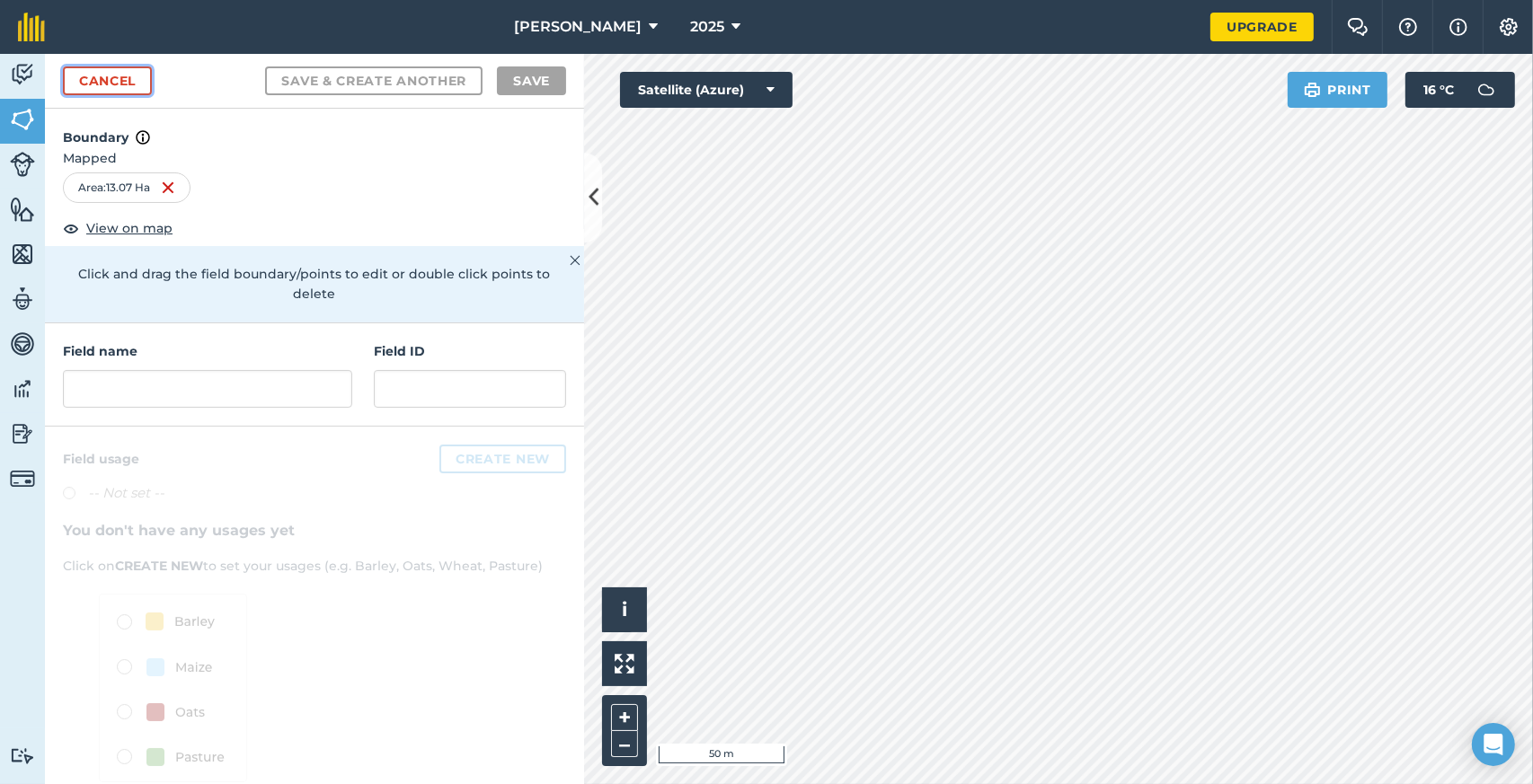 click on "Cancel" at bounding box center (107, 81) 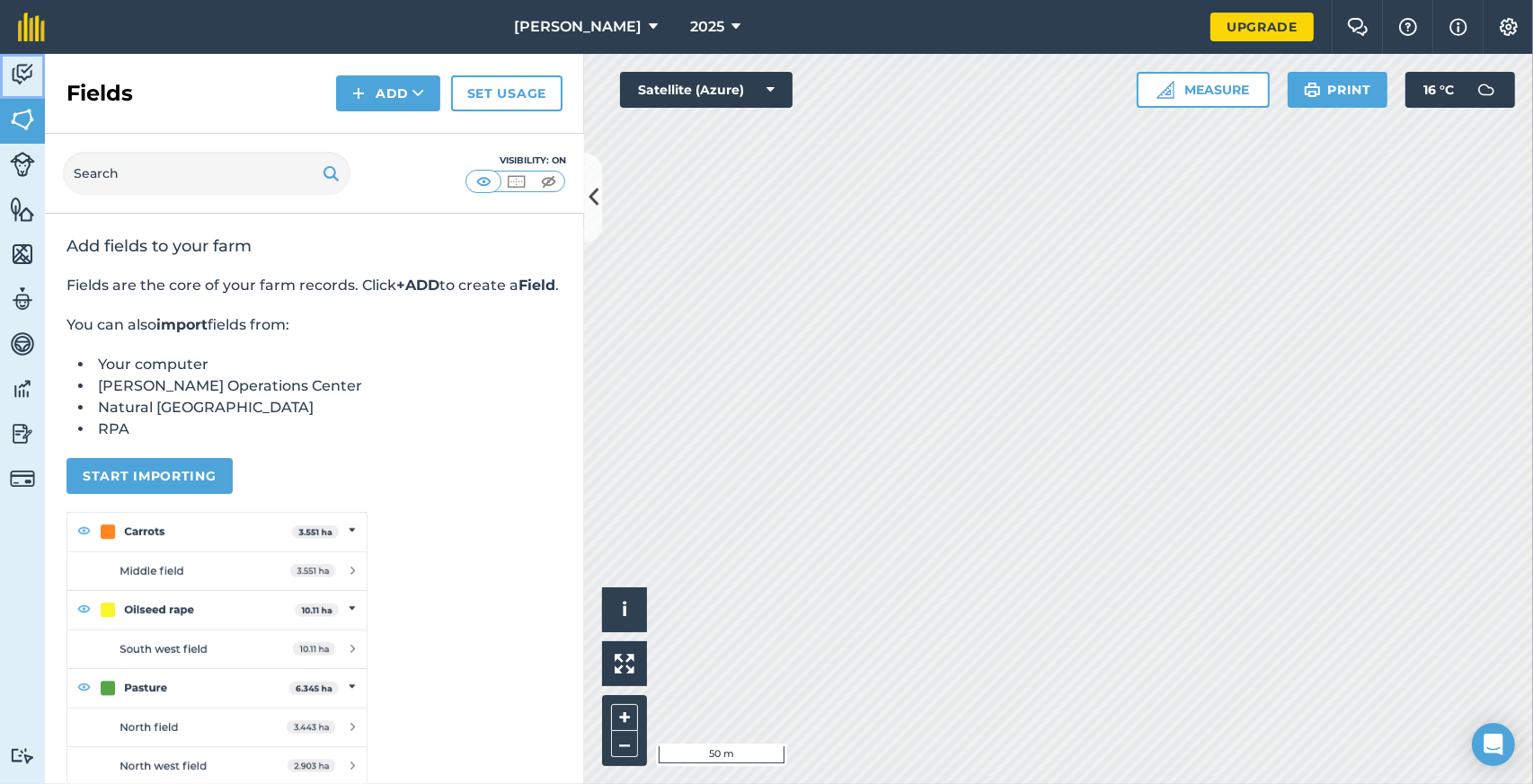 click at bounding box center [22, 75] 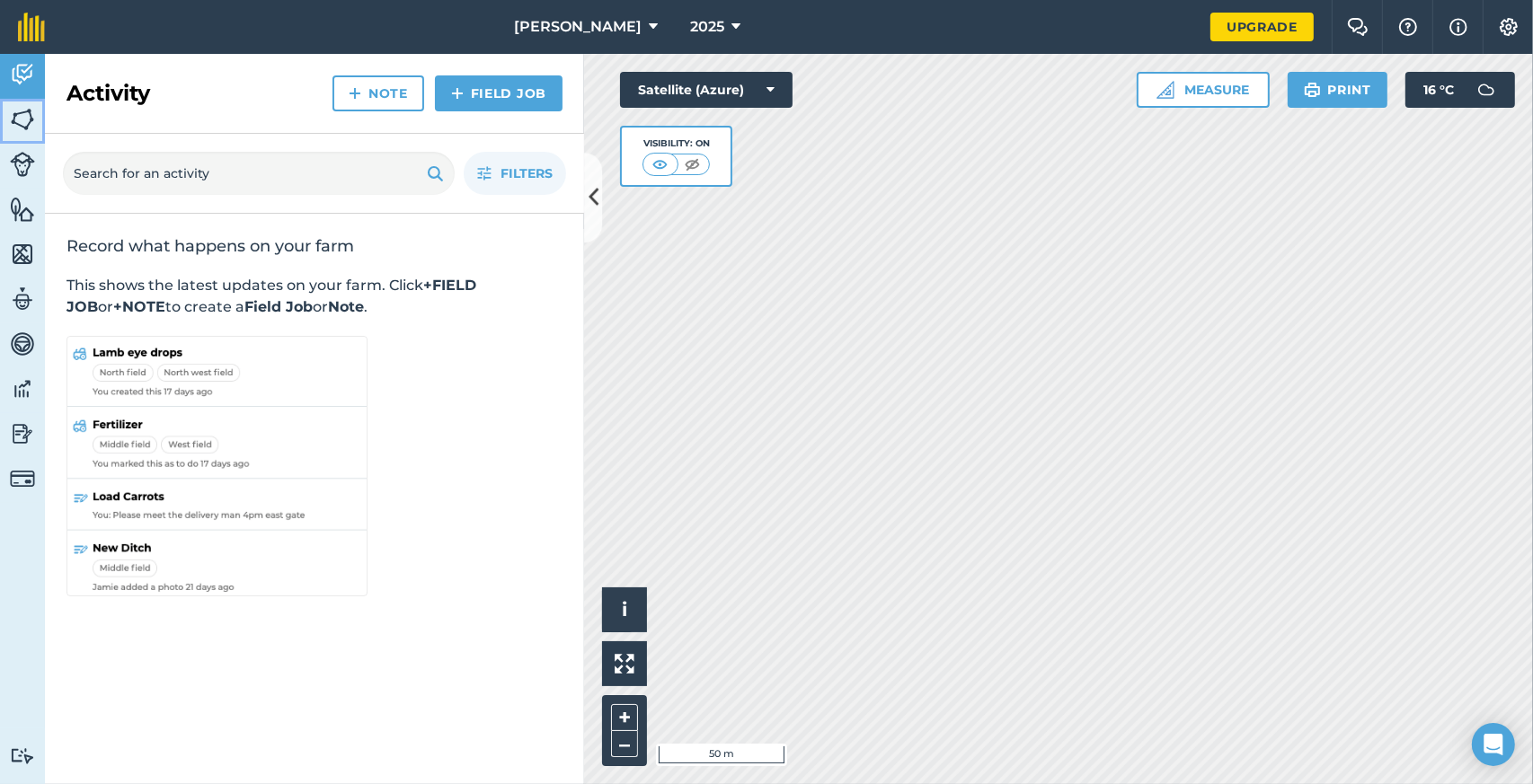 click at bounding box center [22, 119] 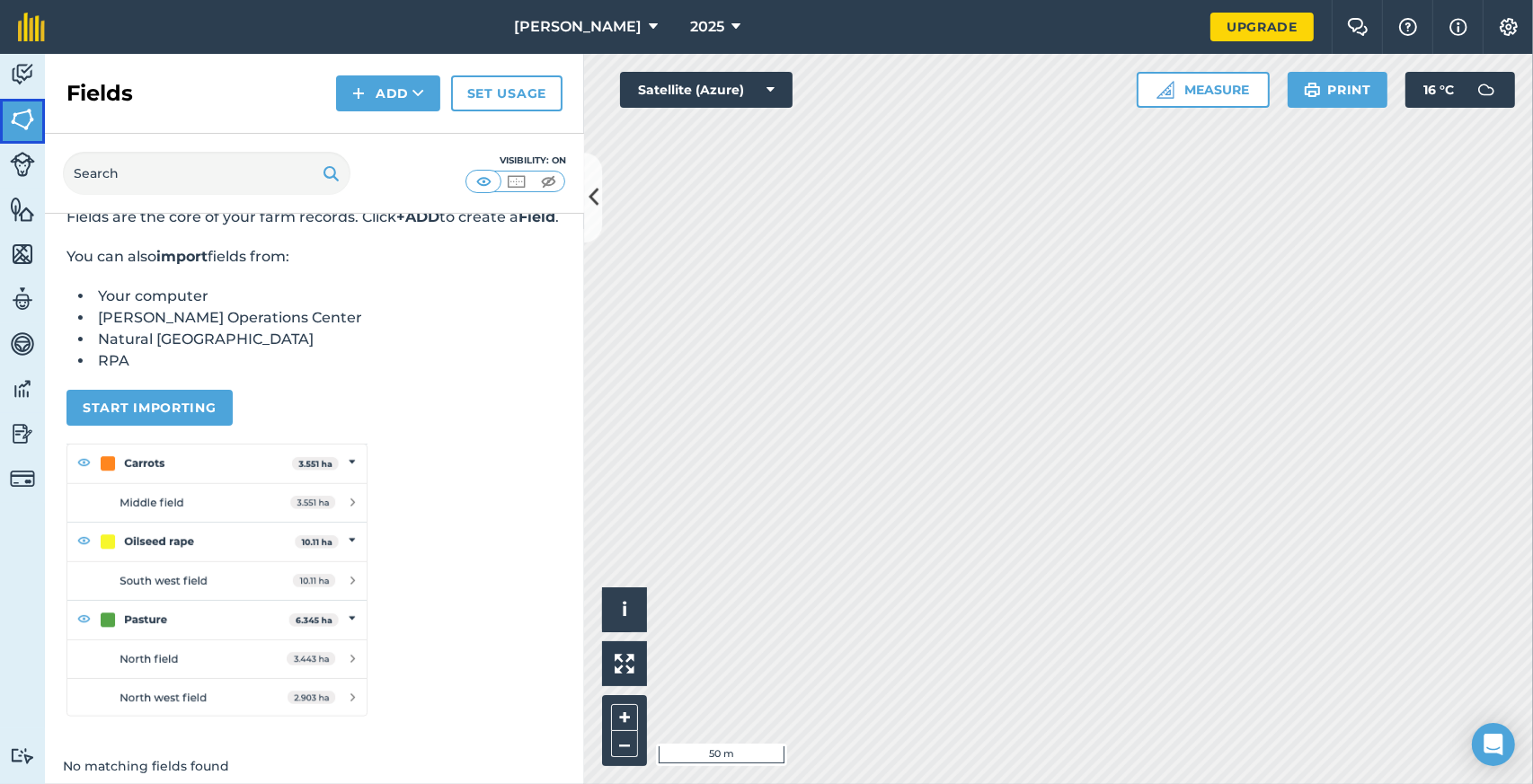 scroll, scrollTop: 99, scrollLeft: 0, axis: vertical 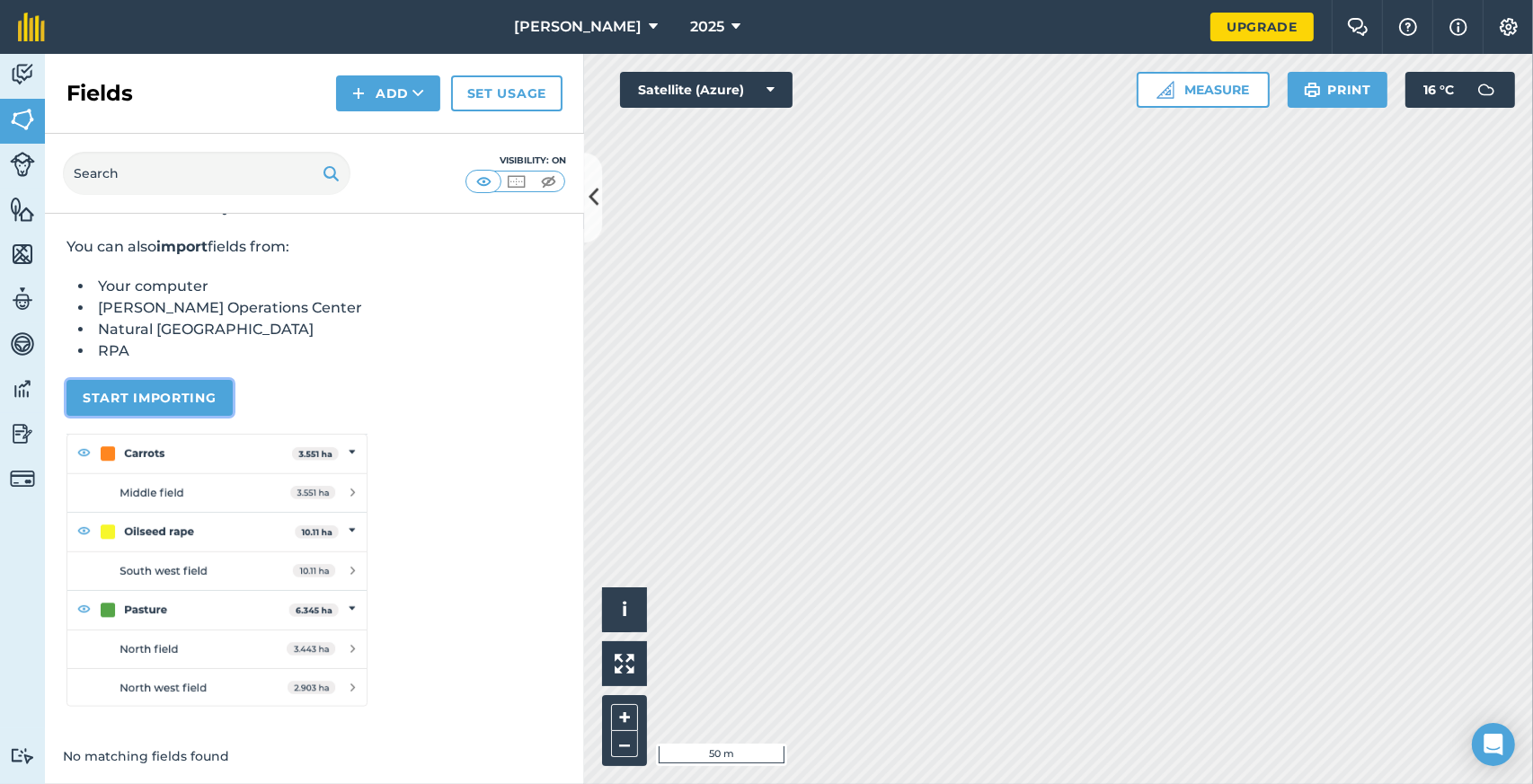 click on "Start importing" at bounding box center [149, 398] 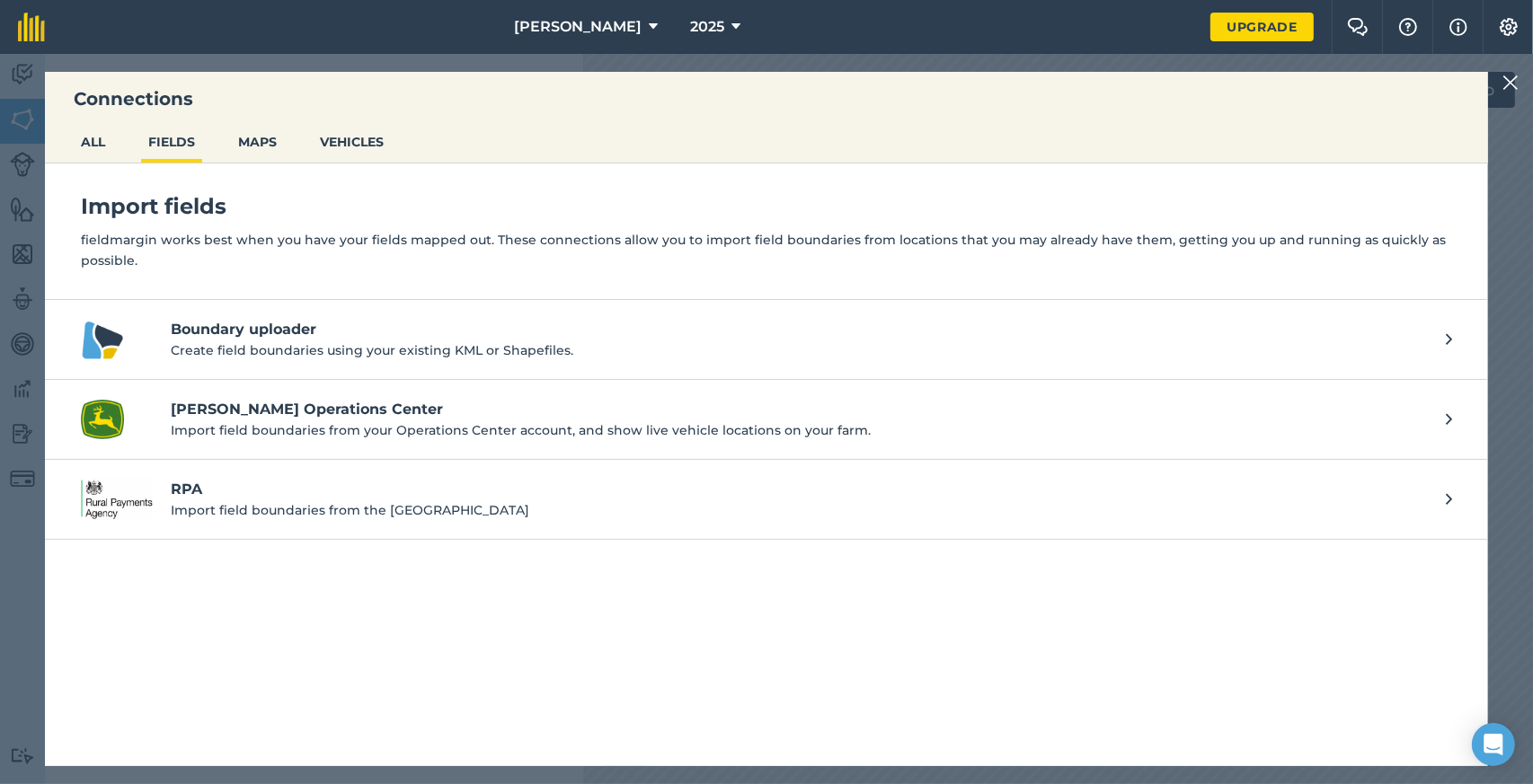 click on "Import field boundaries from the [GEOGRAPHIC_DATA]" at bounding box center [799, 510] 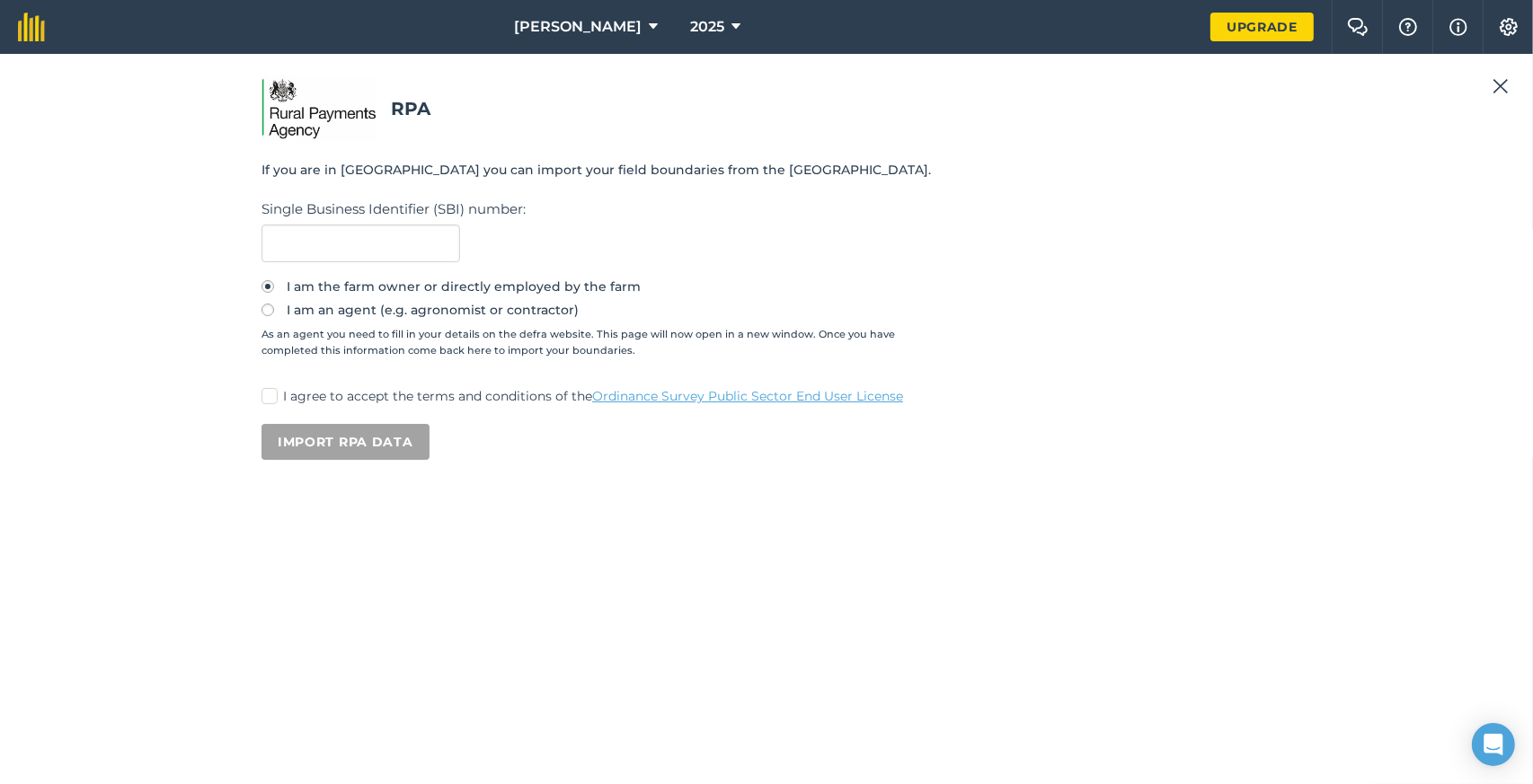 click at bounding box center (1501, 86) 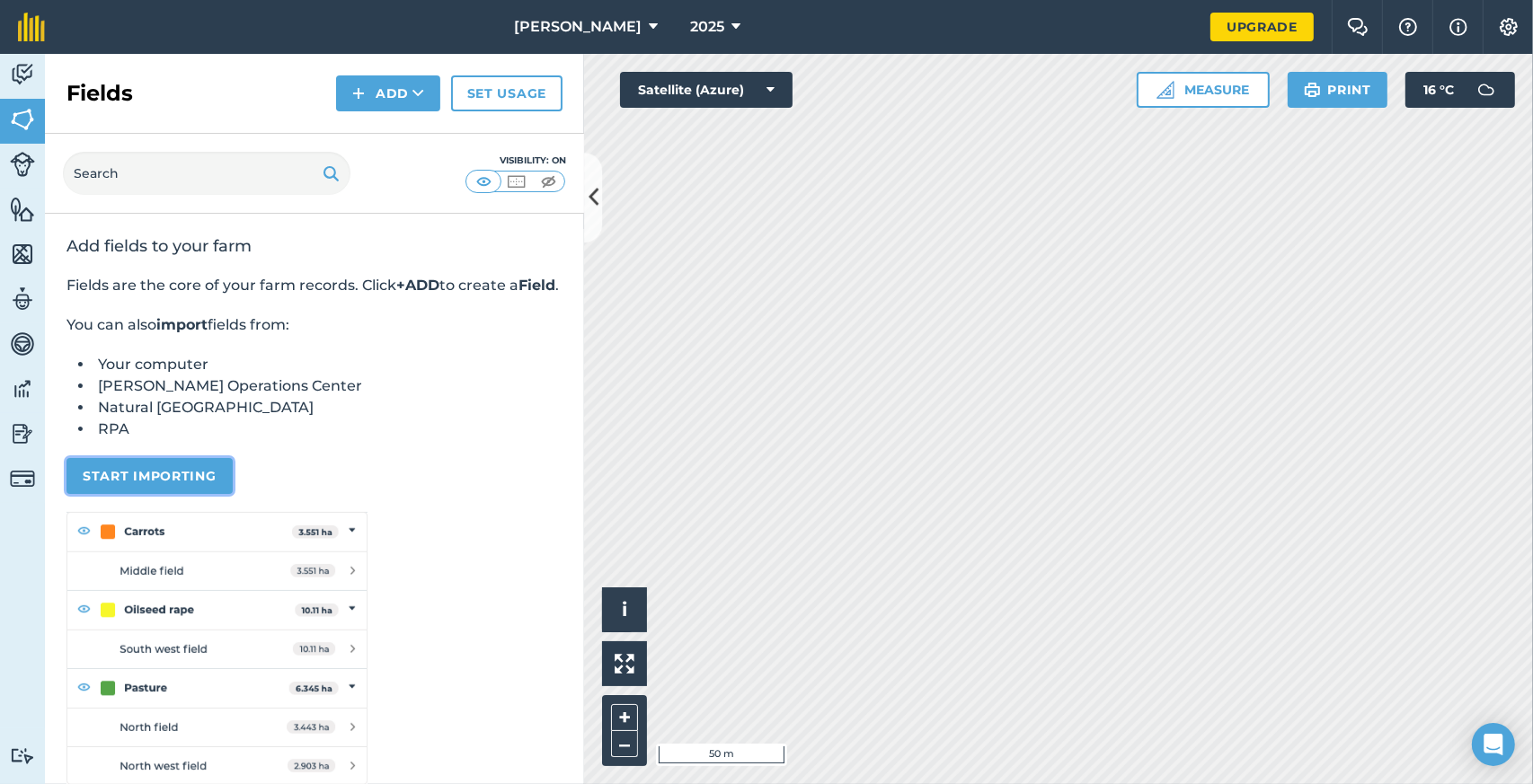 click on "Start importing" at bounding box center (149, 476) 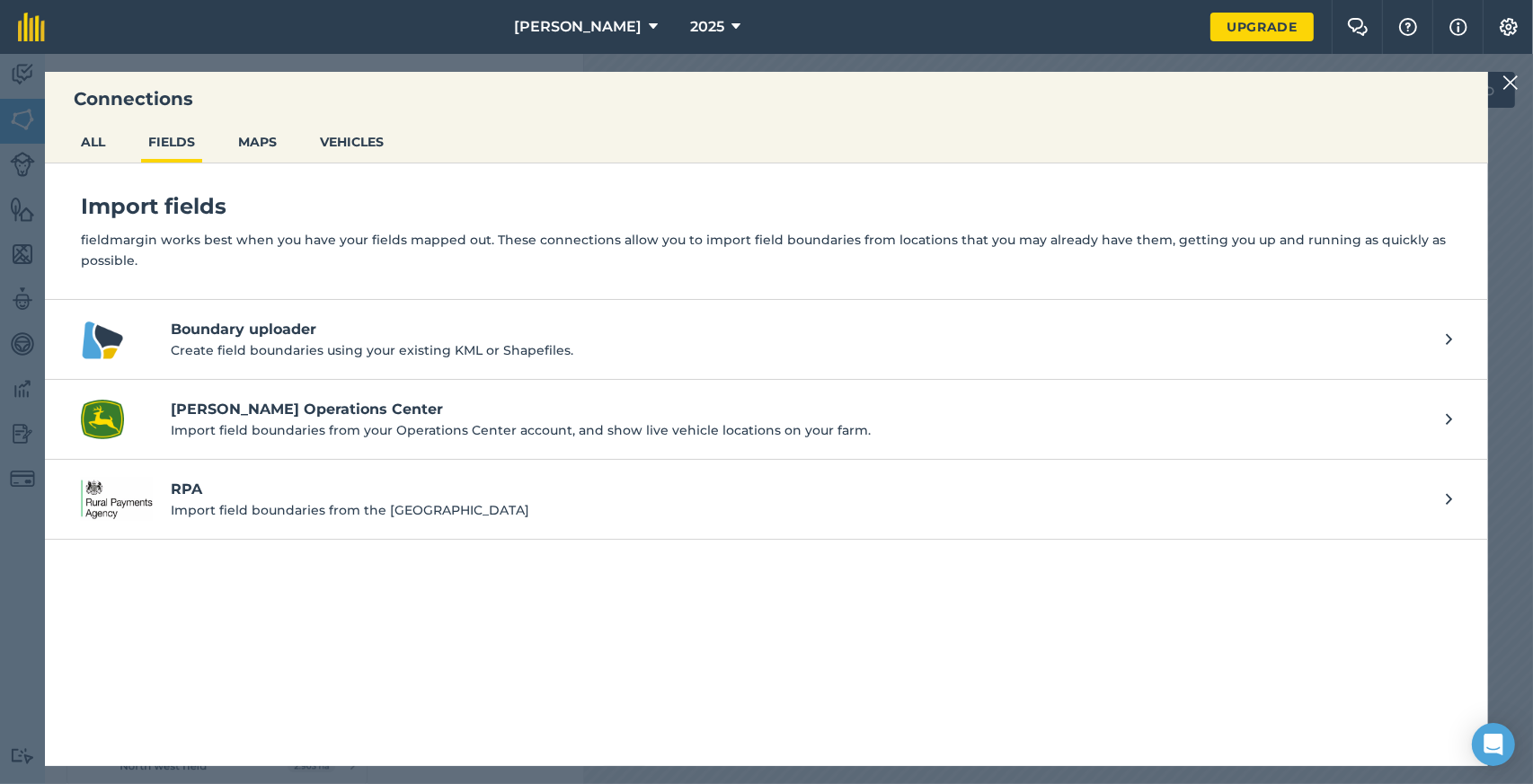 click on "Boundary uploader" at bounding box center [799, 330] 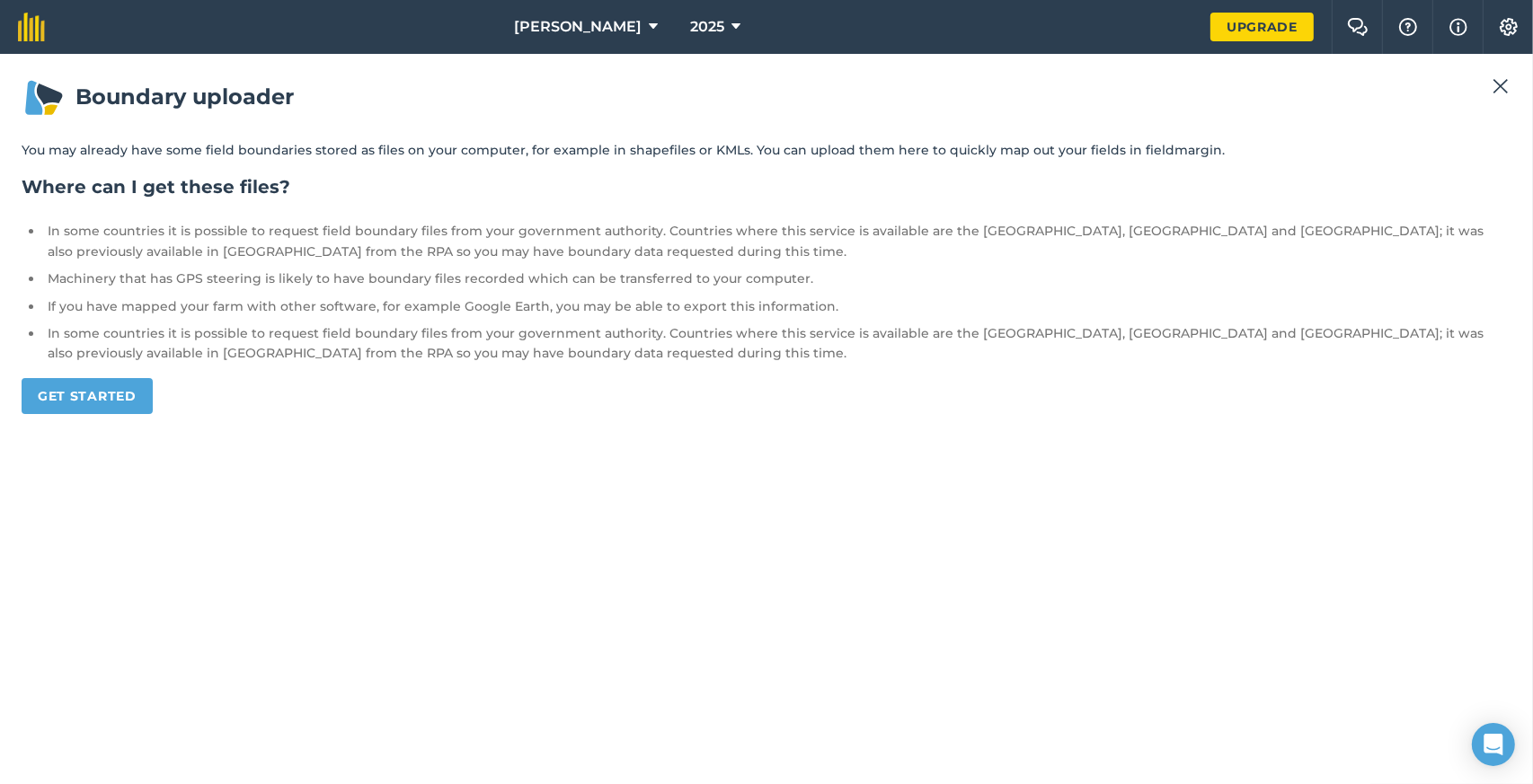 click at bounding box center (1501, 86) 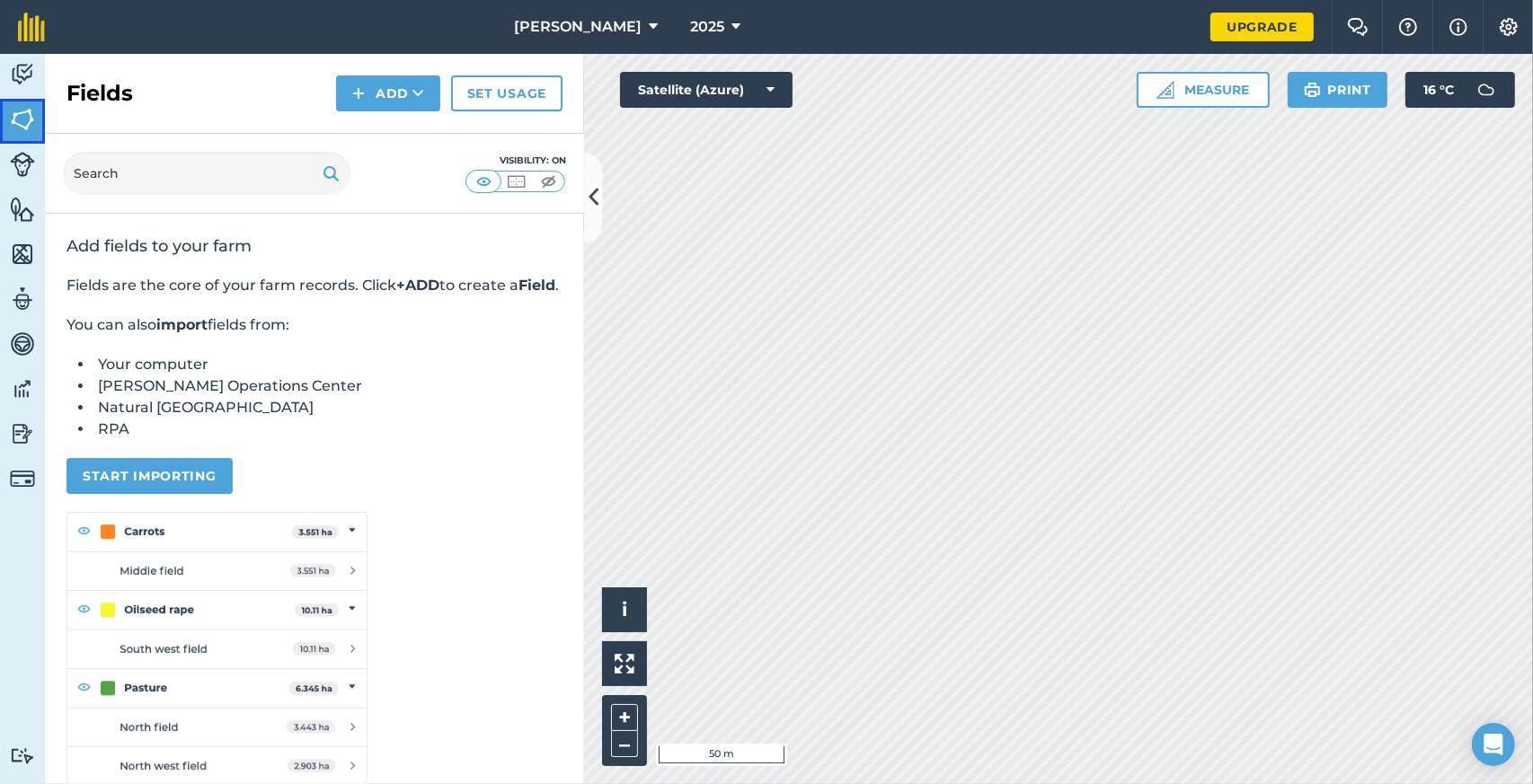 click on "Fields" at bounding box center (22, 121) 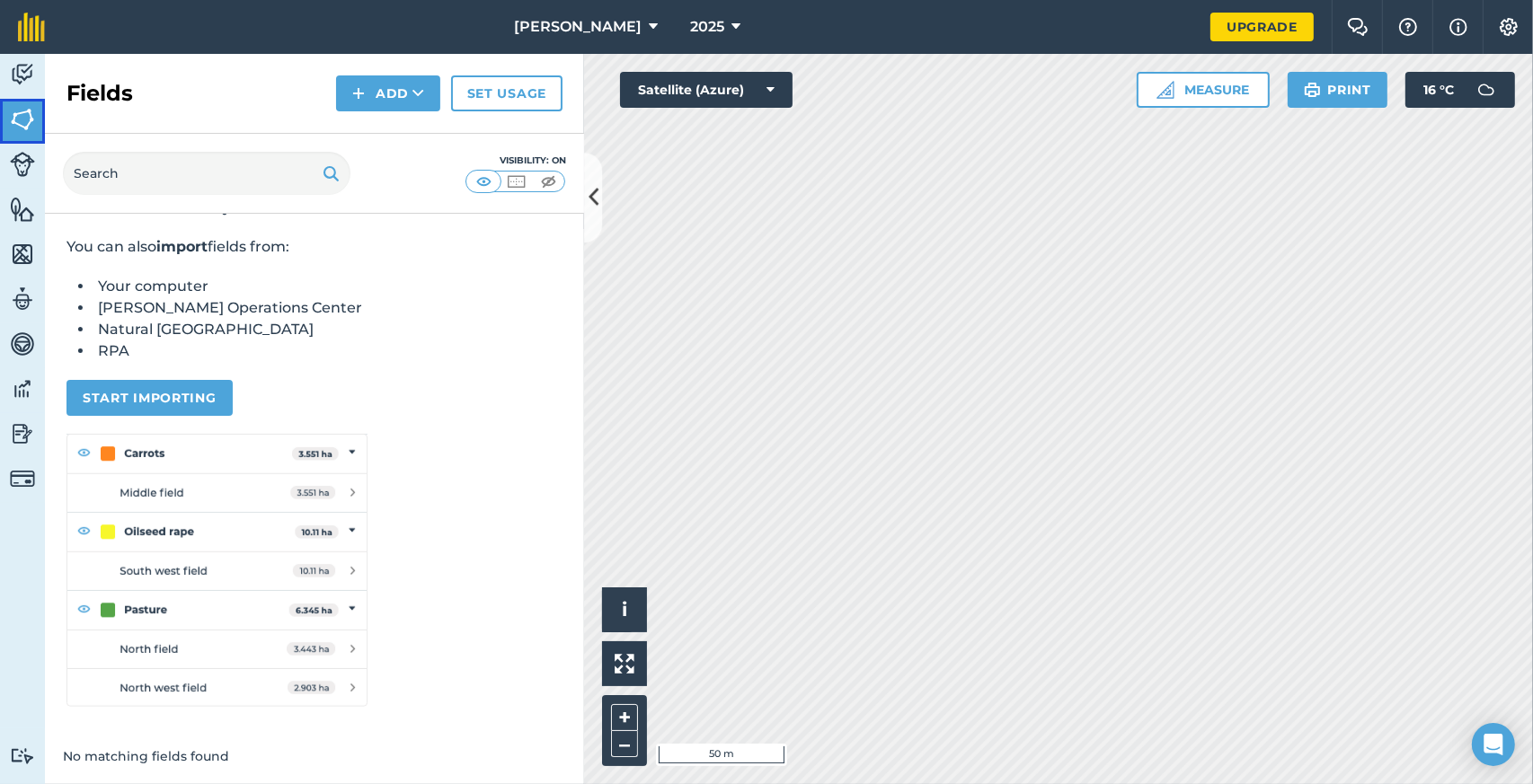 scroll, scrollTop: 0, scrollLeft: 0, axis: both 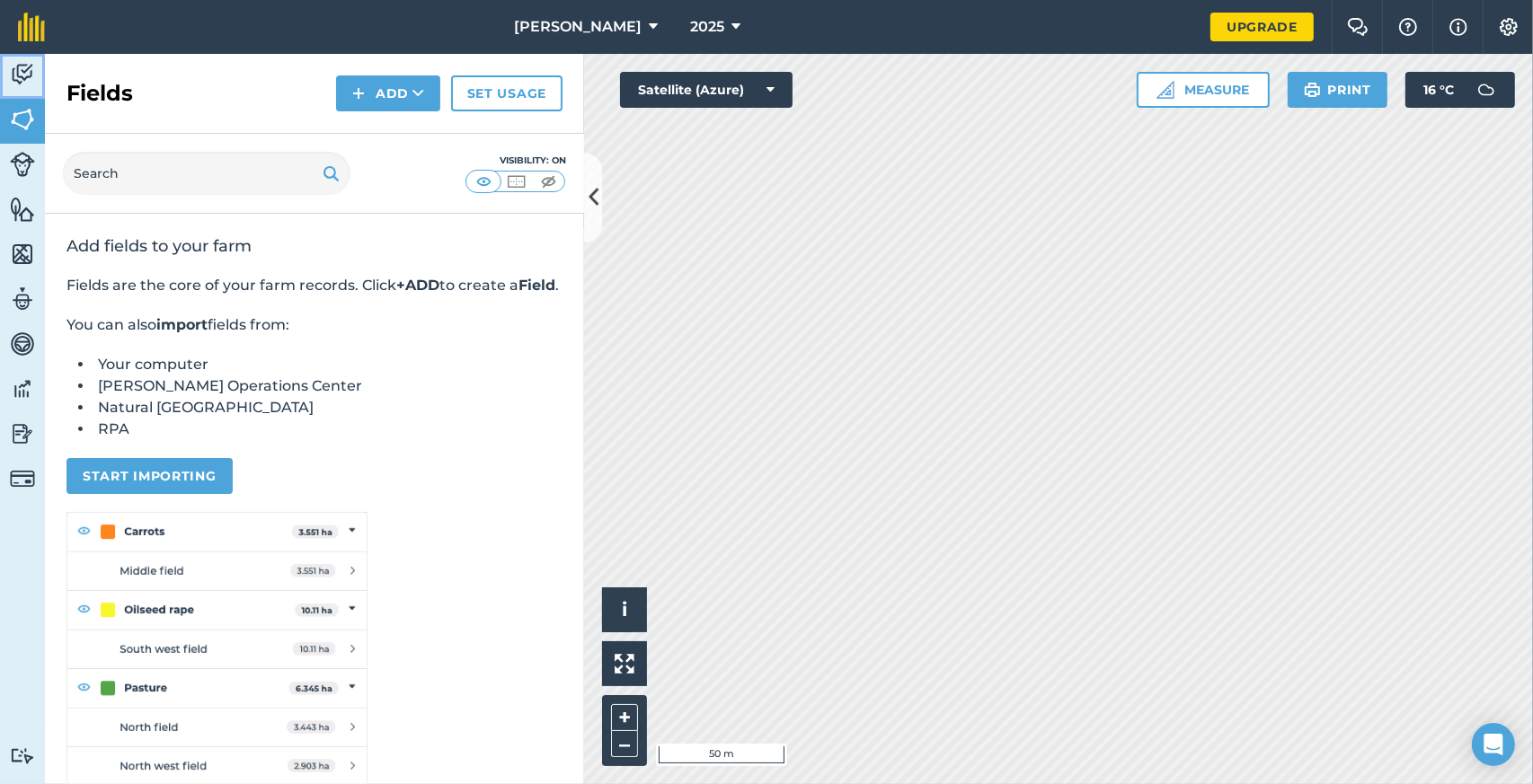 click on "Activity" at bounding box center [22, 76] 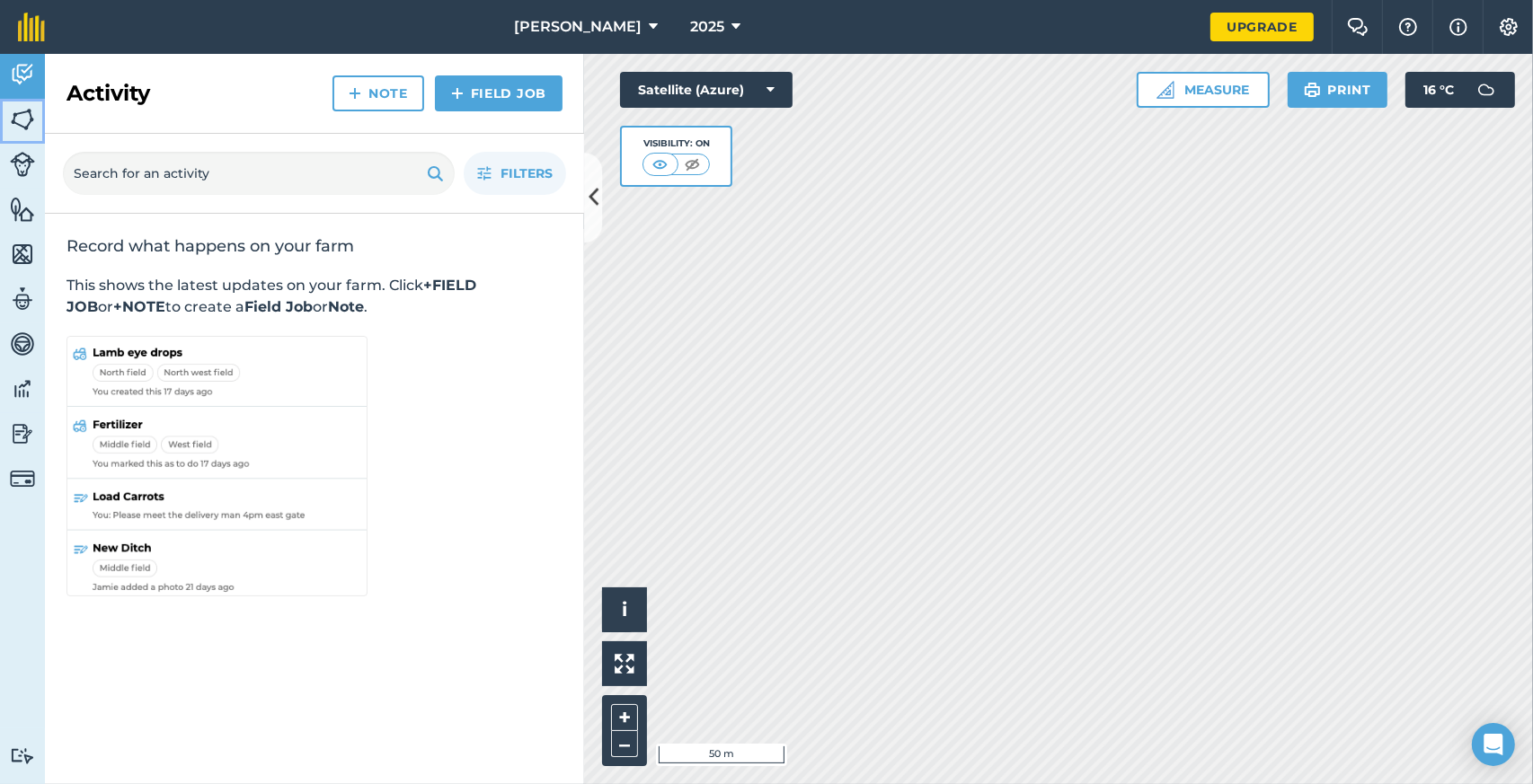 click at bounding box center [22, 119] 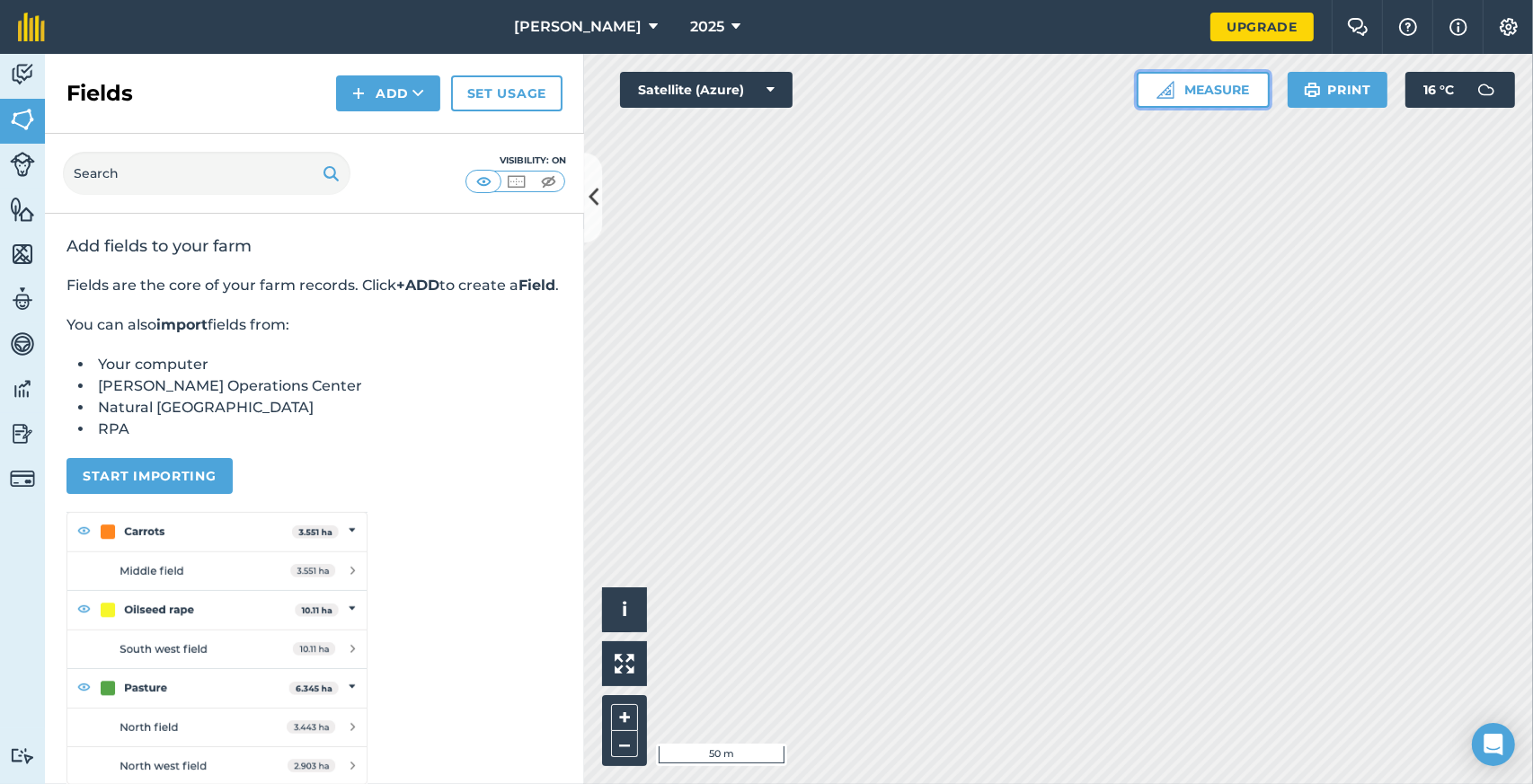 click on "Measure" at bounding box center [1203, 90] 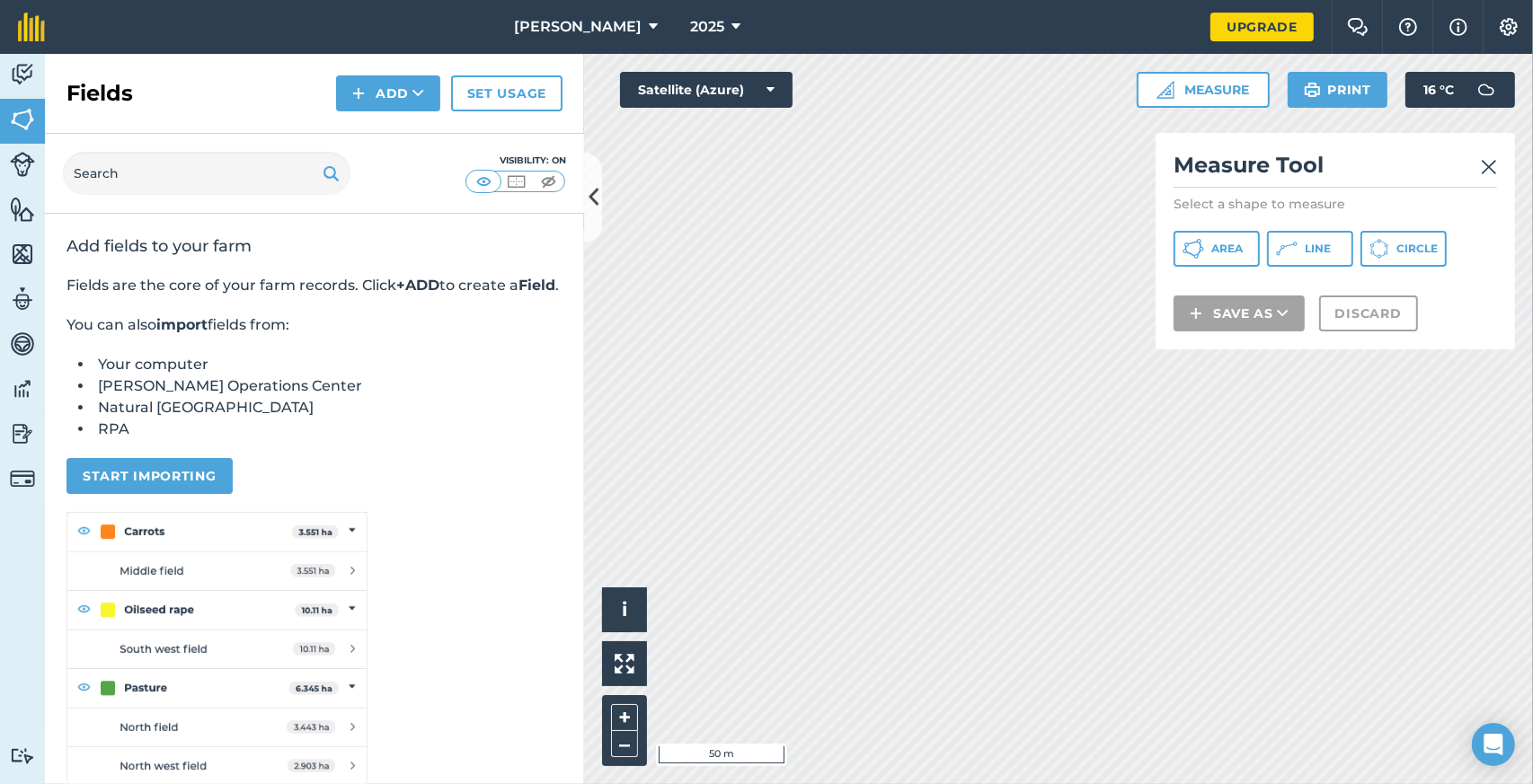 click on "Measure Tool Select a shape to measure Area Line Circle   Save as   Discard" at bounding box center [1335, 241] 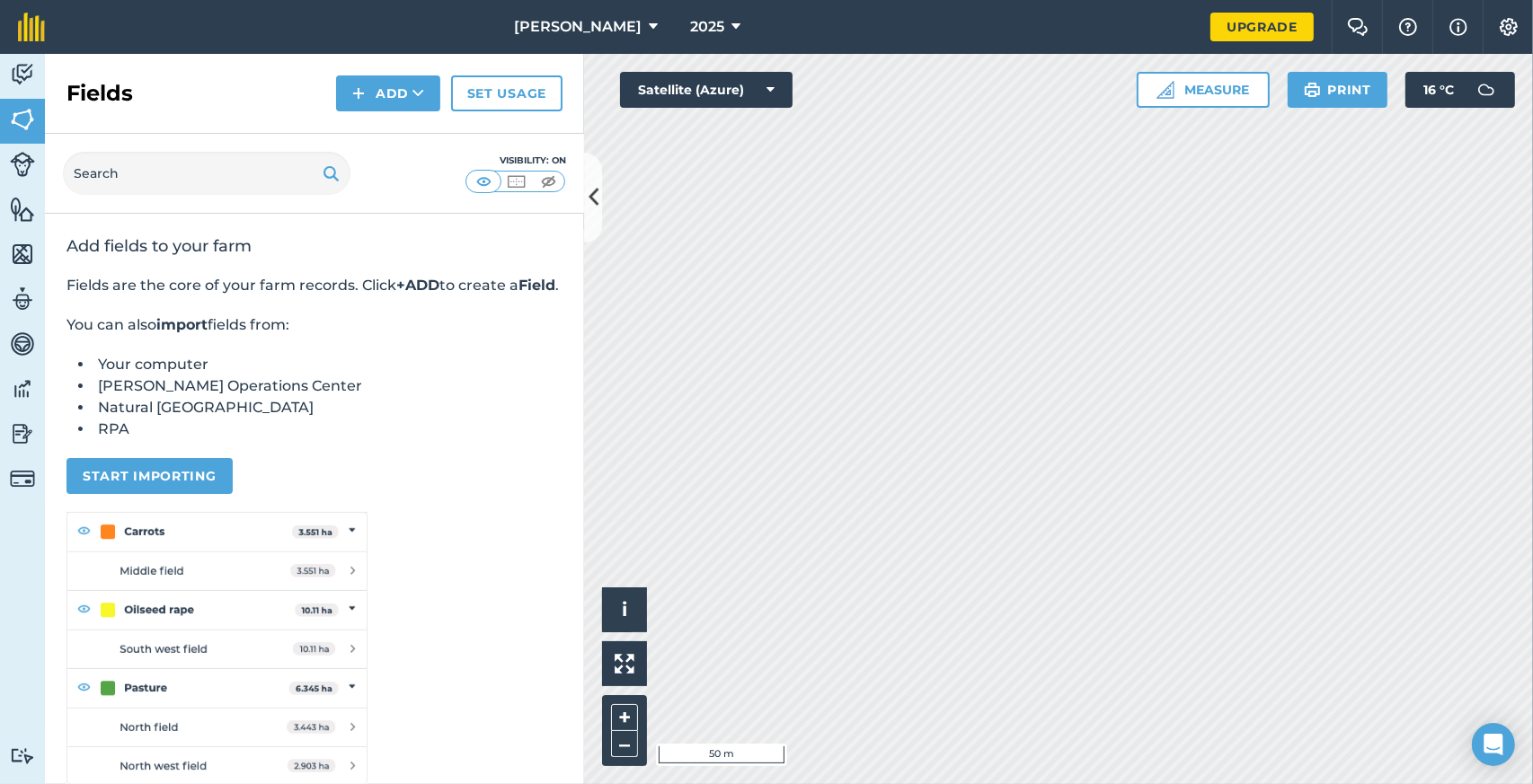 scroll, scrollTop: 99, scrollLeft: 0, axis: vertical 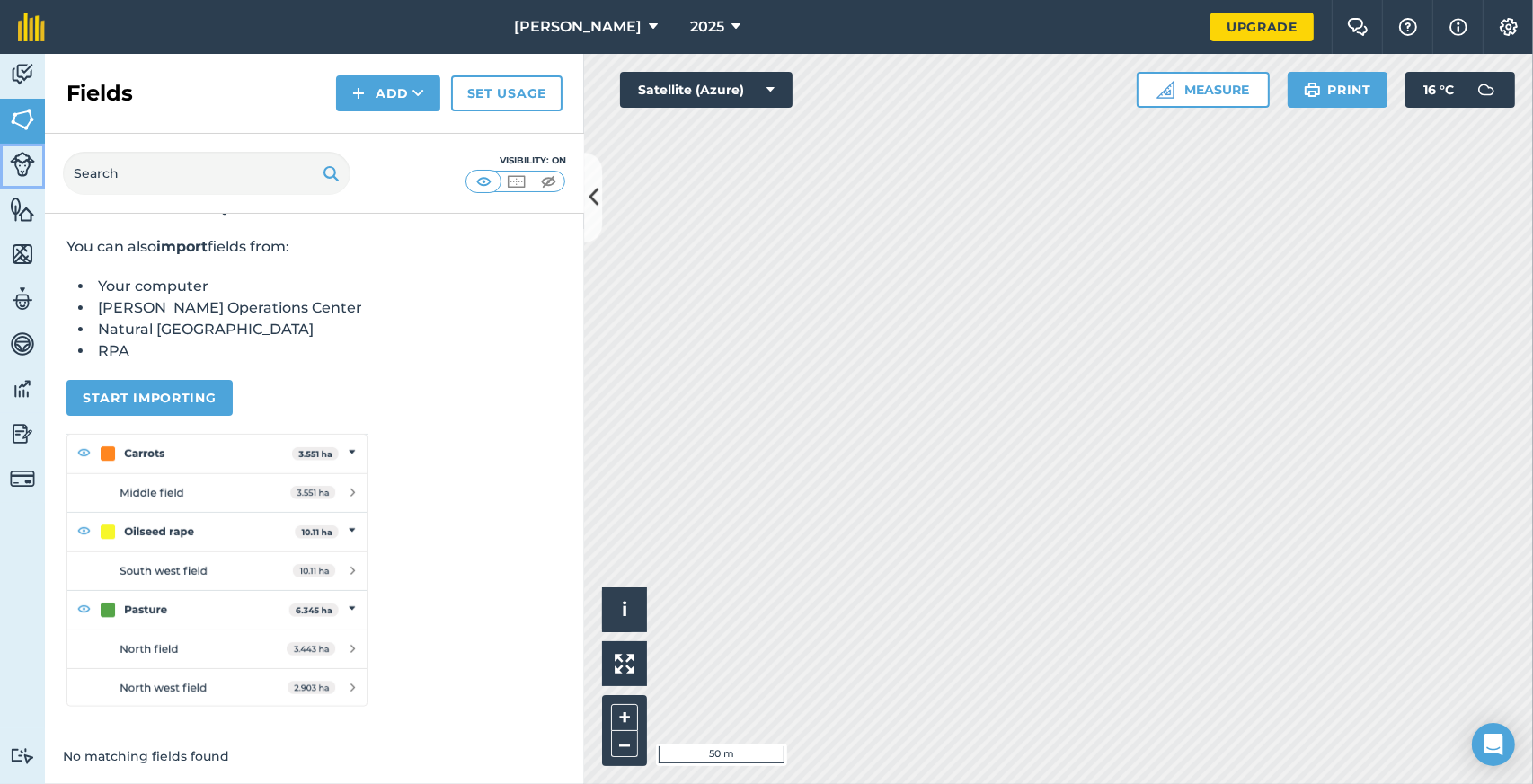 click at bounding box center [22, 164] 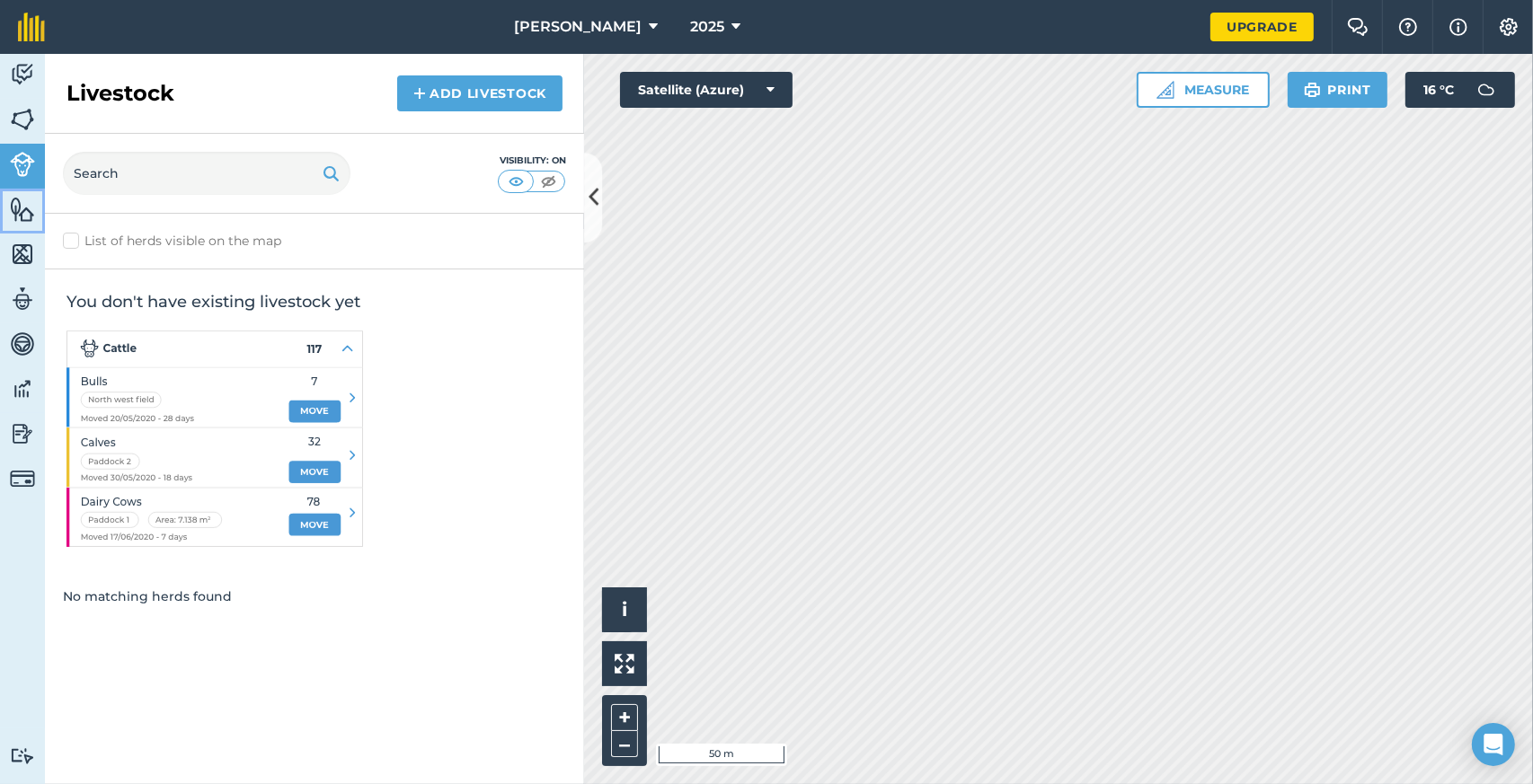 click at bounding box center (22, 209) 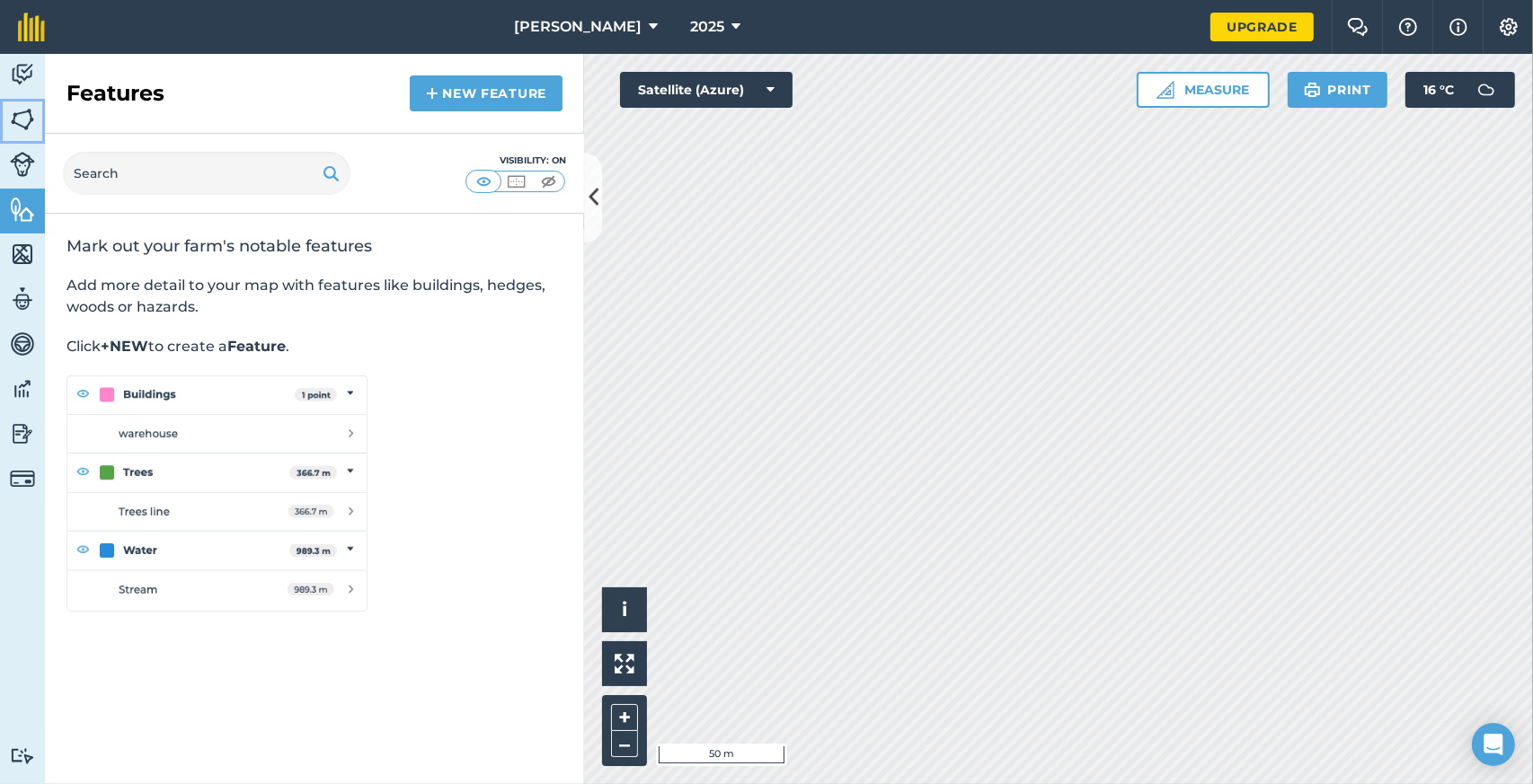 click at bounding box center [22, 119] 